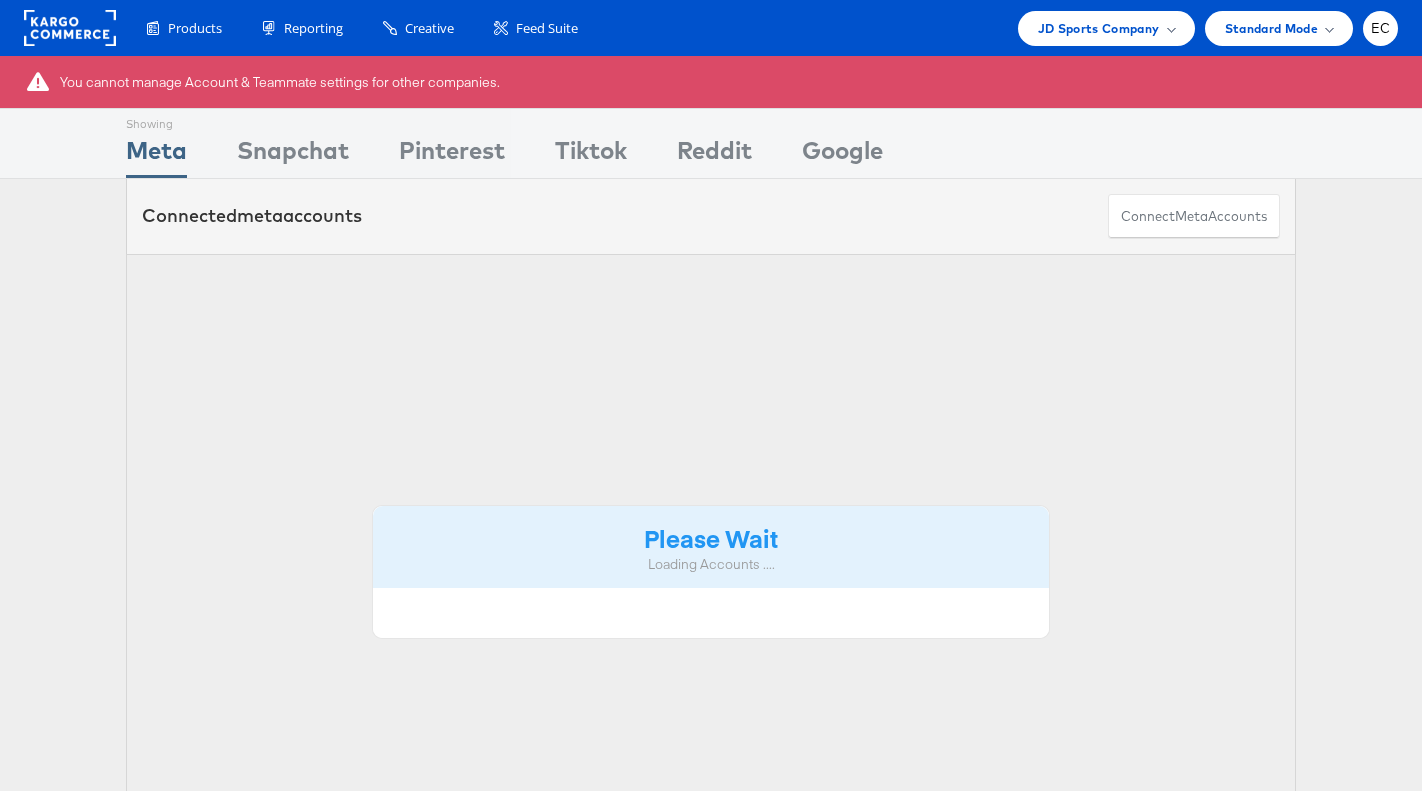 scroll, scrollTop: 0, scrollLeft: 0, axis: both 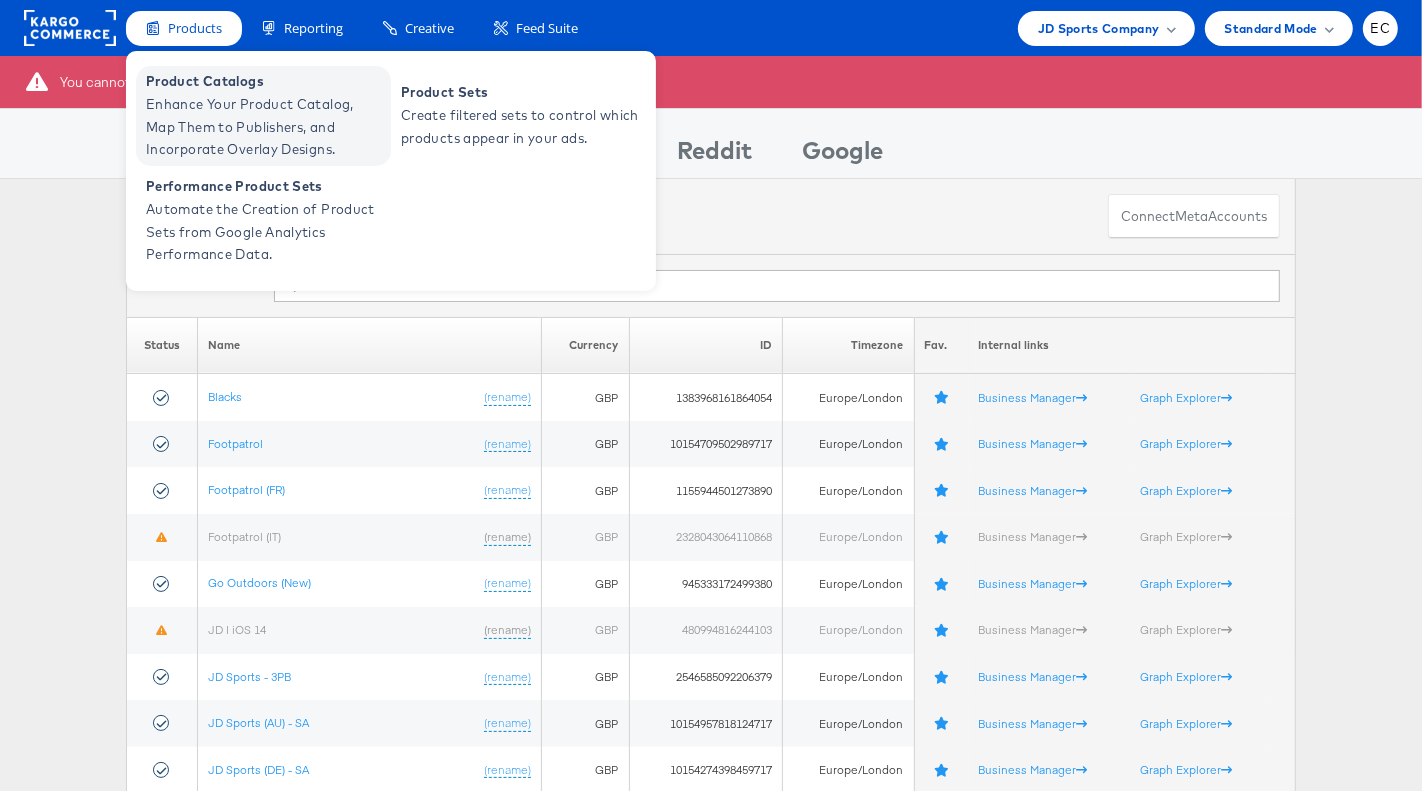 click on "Enhance Your Product Catalog, Map Them to Publishers, and Incorporate Overlay Designs." at bounding box center (266, 127) 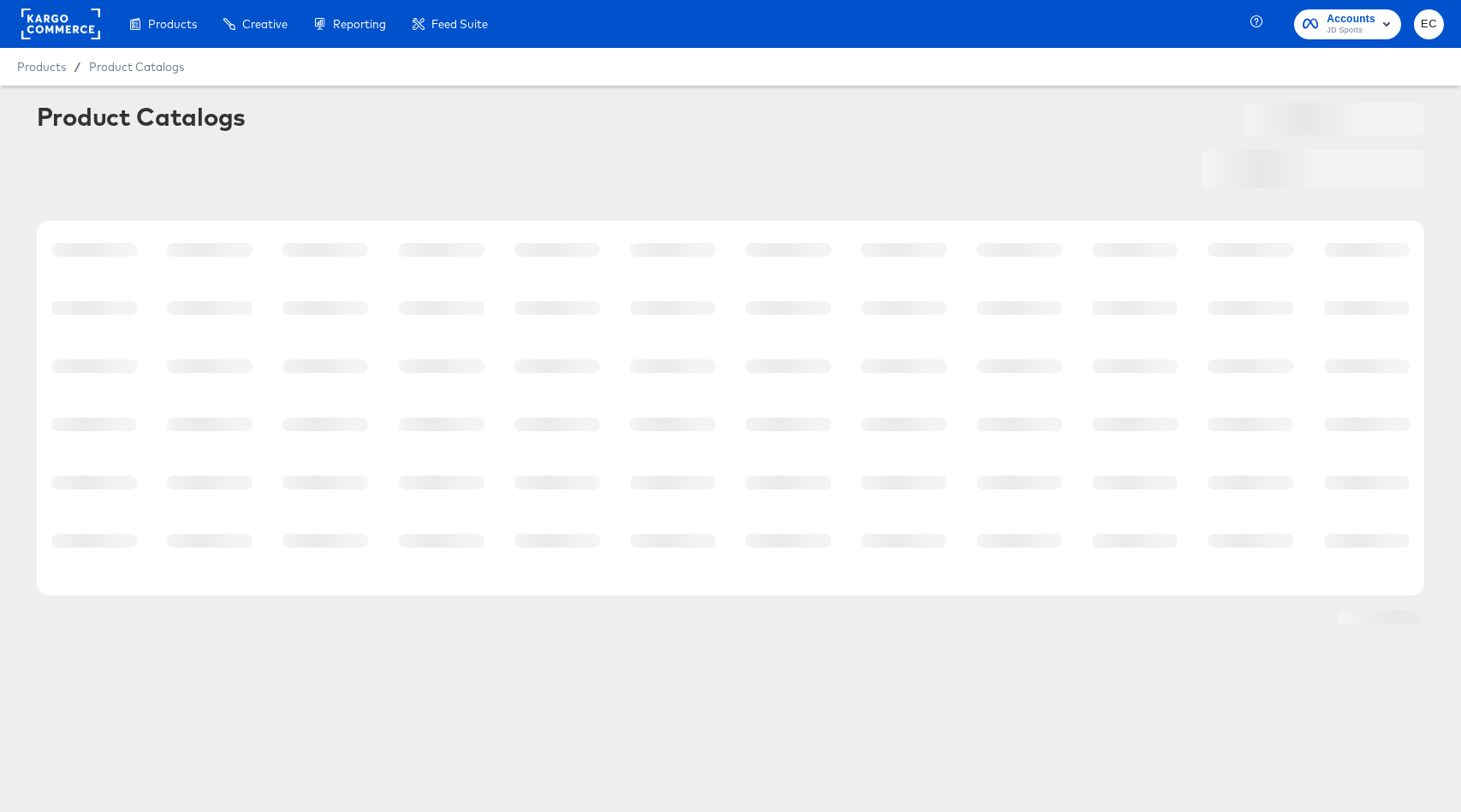 scroll, scrollTop: 0, scrollLeft: 0, axis: both 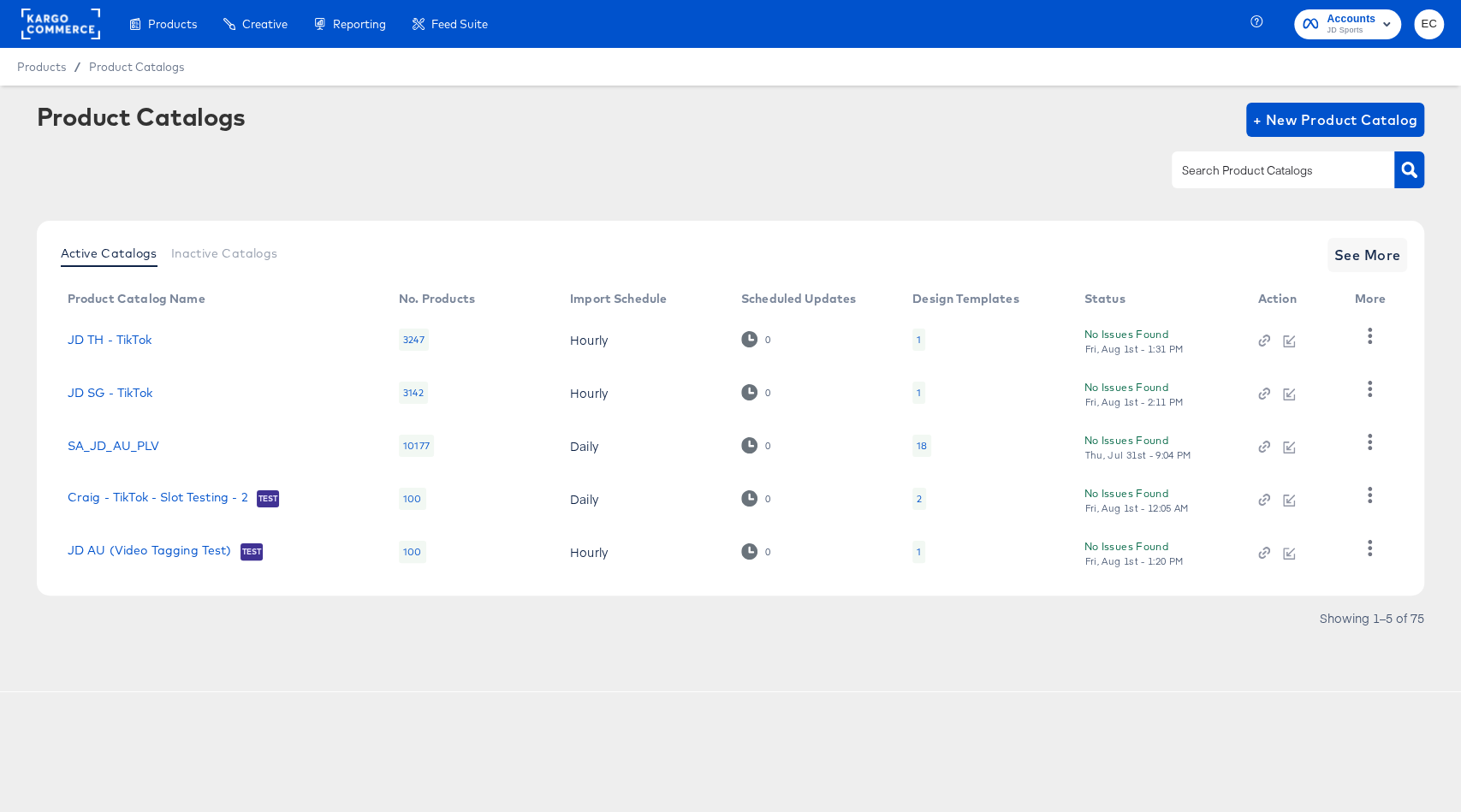 click at bounding box center [1269, 170] 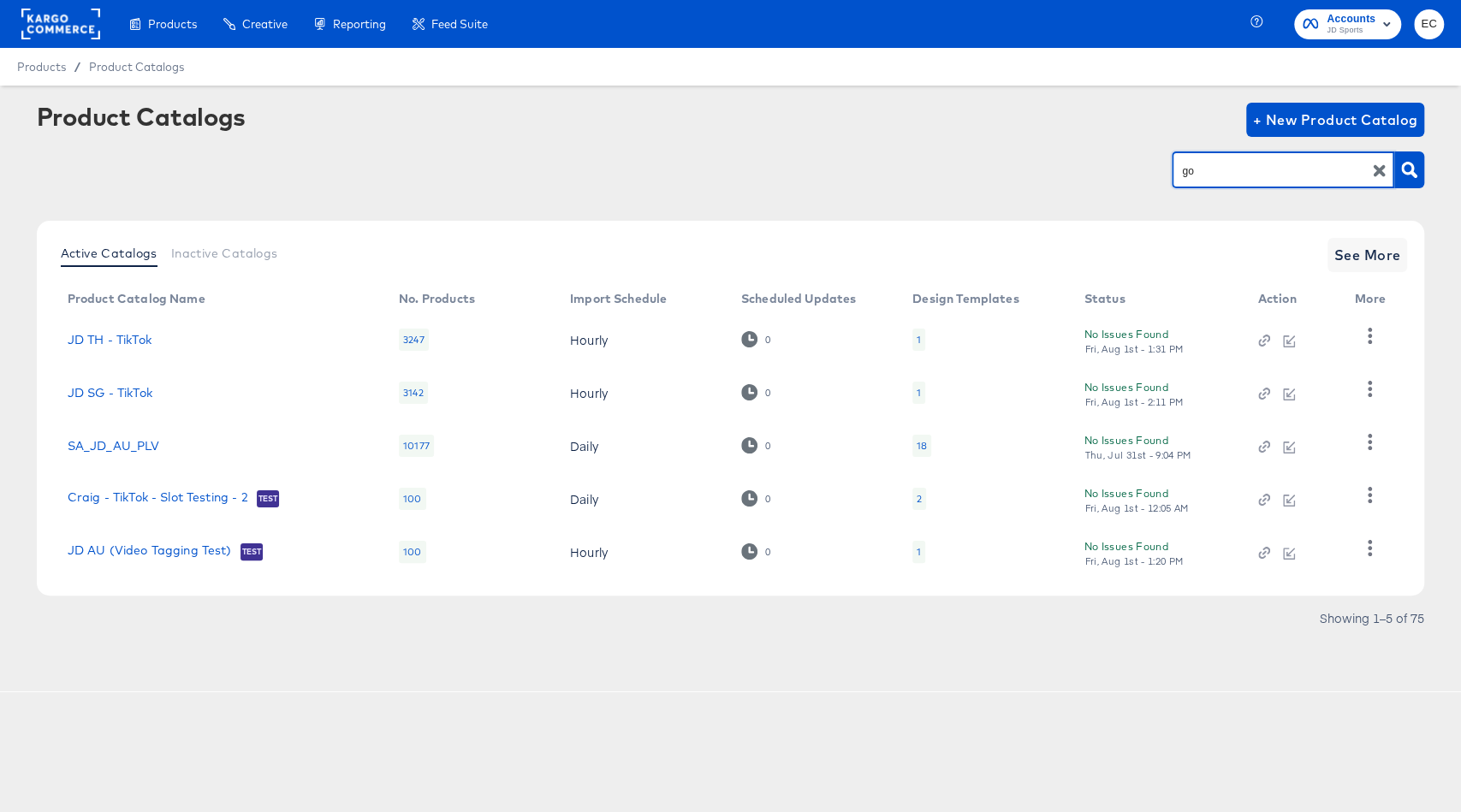 type on "go" 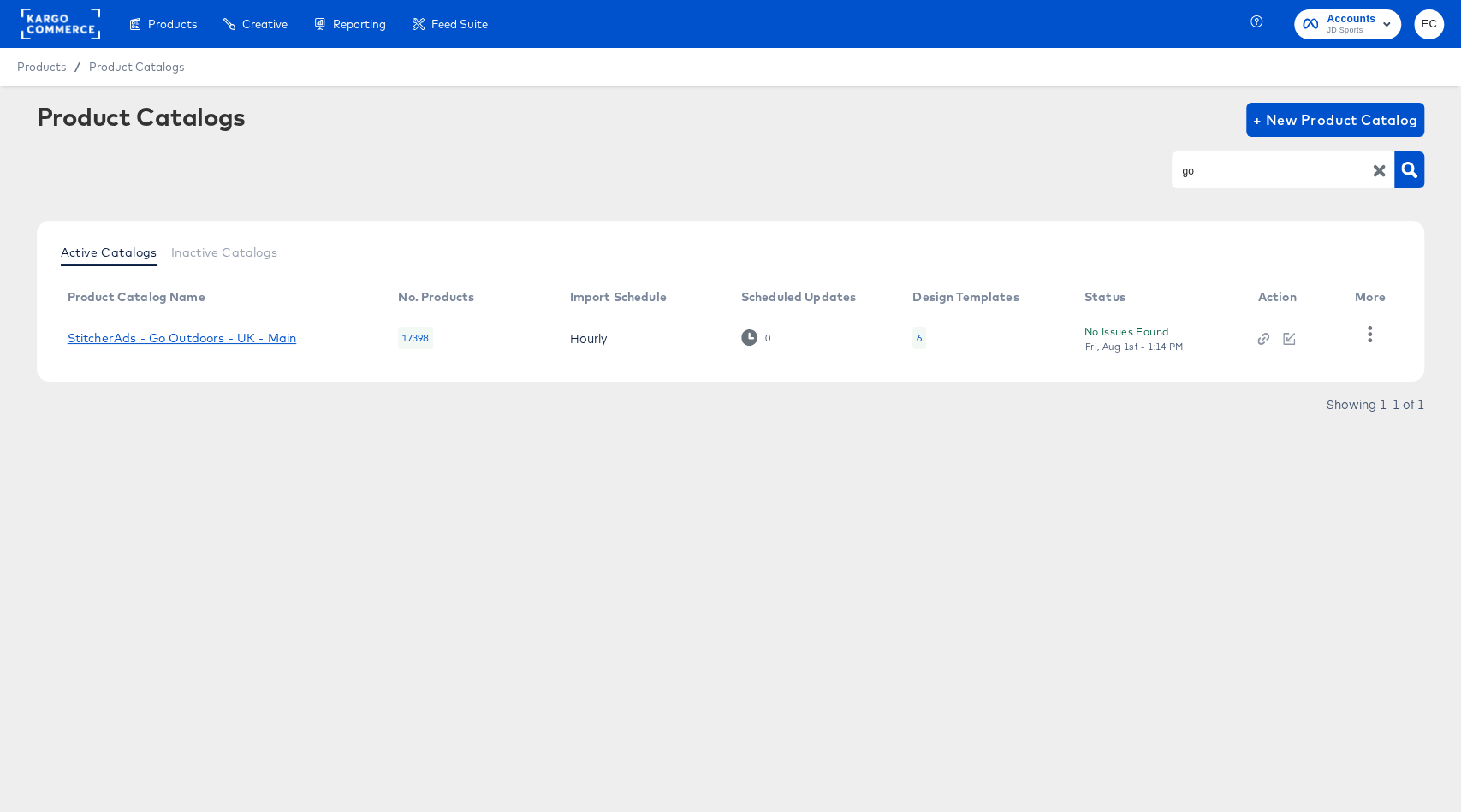 click on "StitcherAds - Go Outdoors - UK - Main" at bounding box center [182, 338] 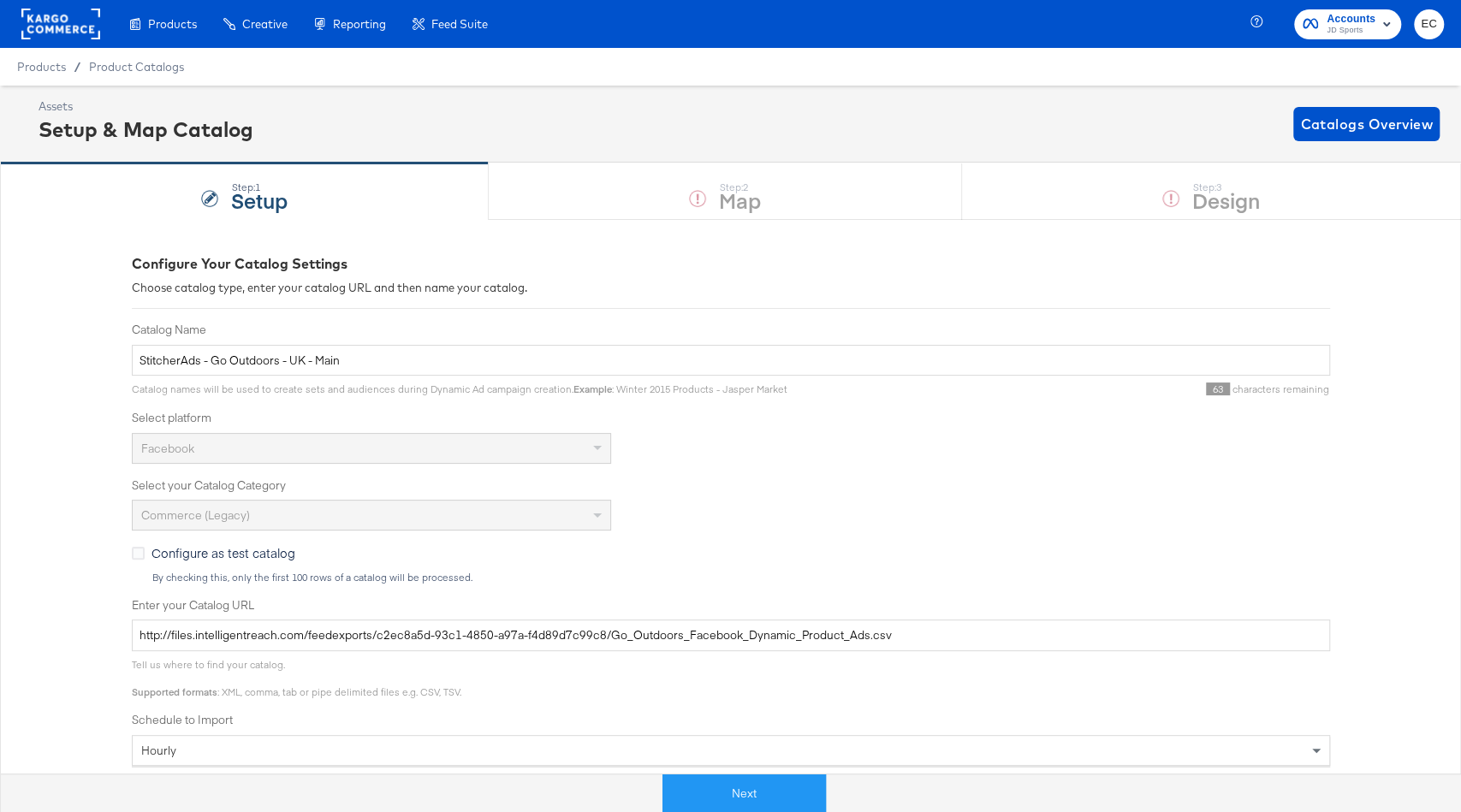 scroll, scrollTop: 21, scrollLeft: 0, axis: vertical 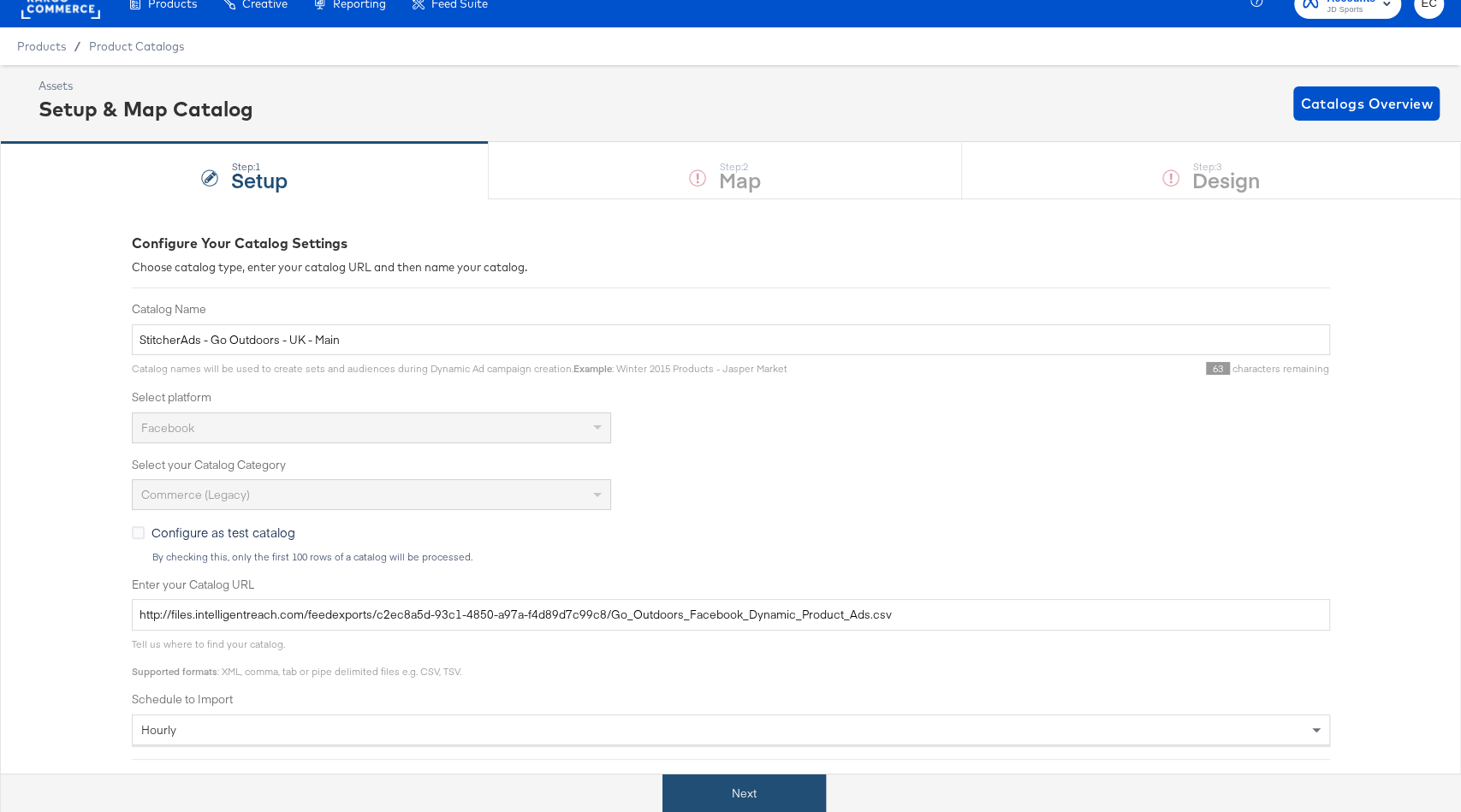 click on "Next" at bounding box center (744, 793) 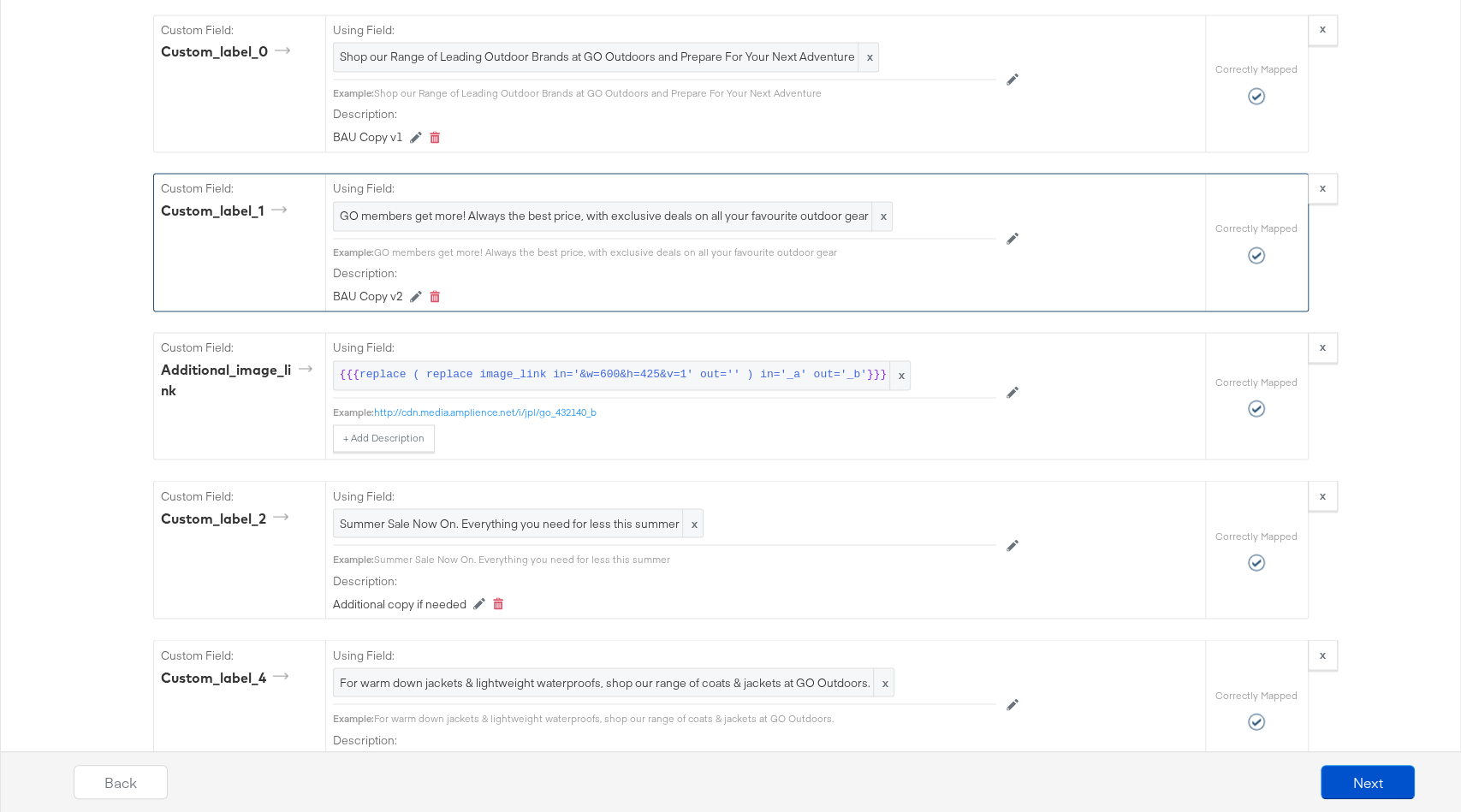 scroll, scrollTop: 1792, scrollLeft: 0, axis: vertical 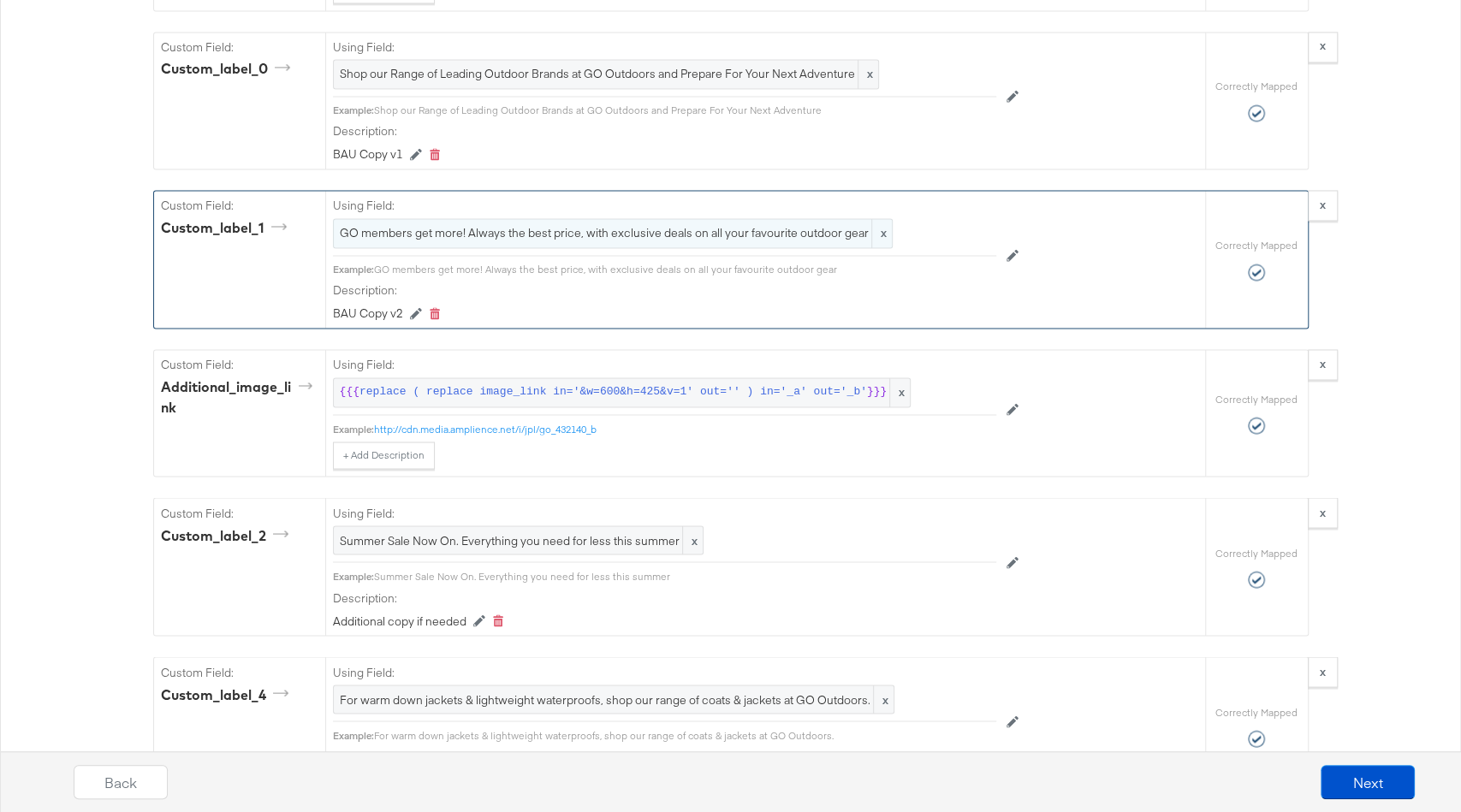 click on "GO members get more! Always the best price, with exclusive deals on all your favourite outdoor gear x" at bounding box center [613, 233] 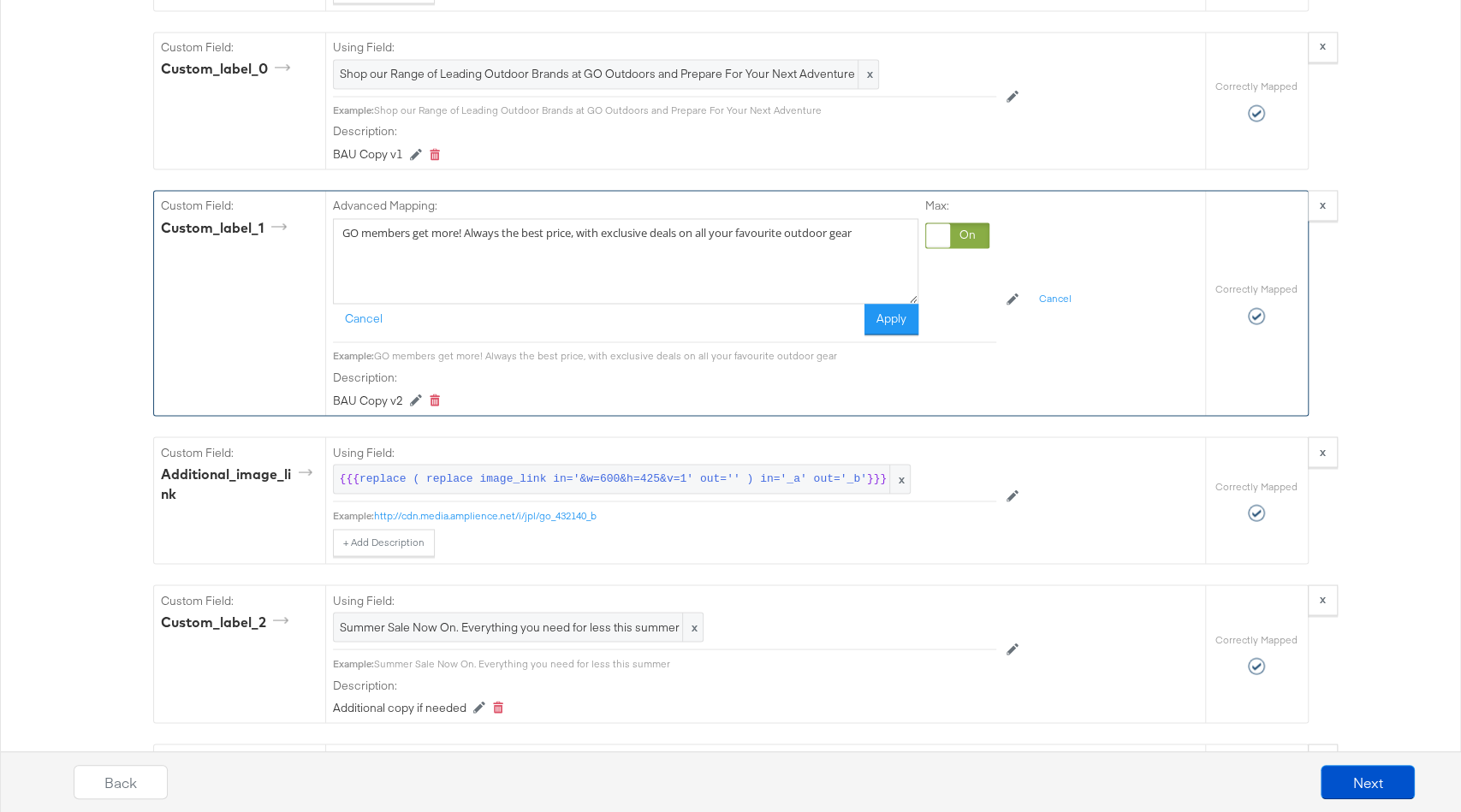 click on "GO members get more! Always the best price, with exclusive deals on all your favourite outdoor gear" at bounding box center (626, 261) 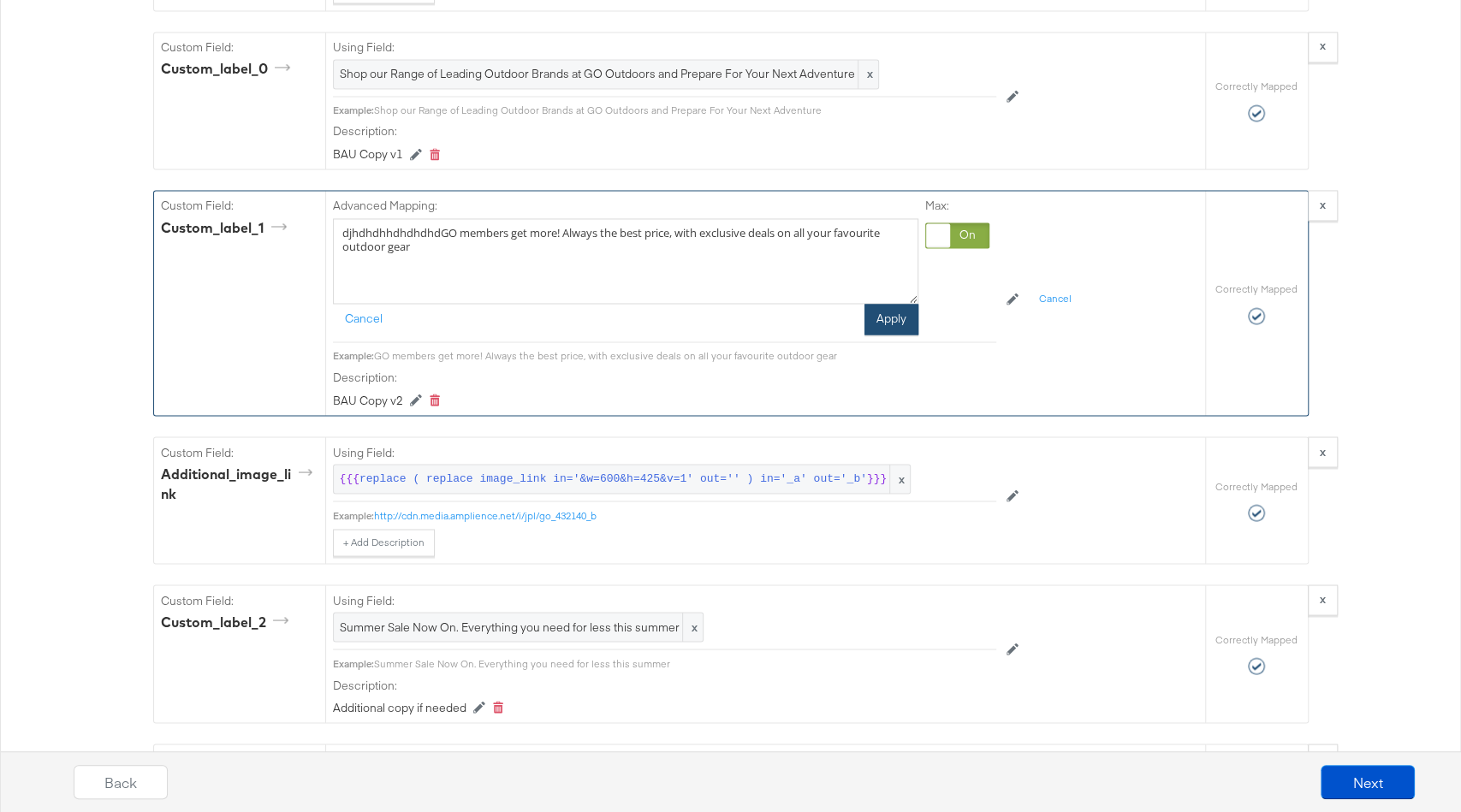 type on "djhdhdhhdhdhdhdGO members get more! Always the best price, with exclusive deals on all your favourite outdoor gear" 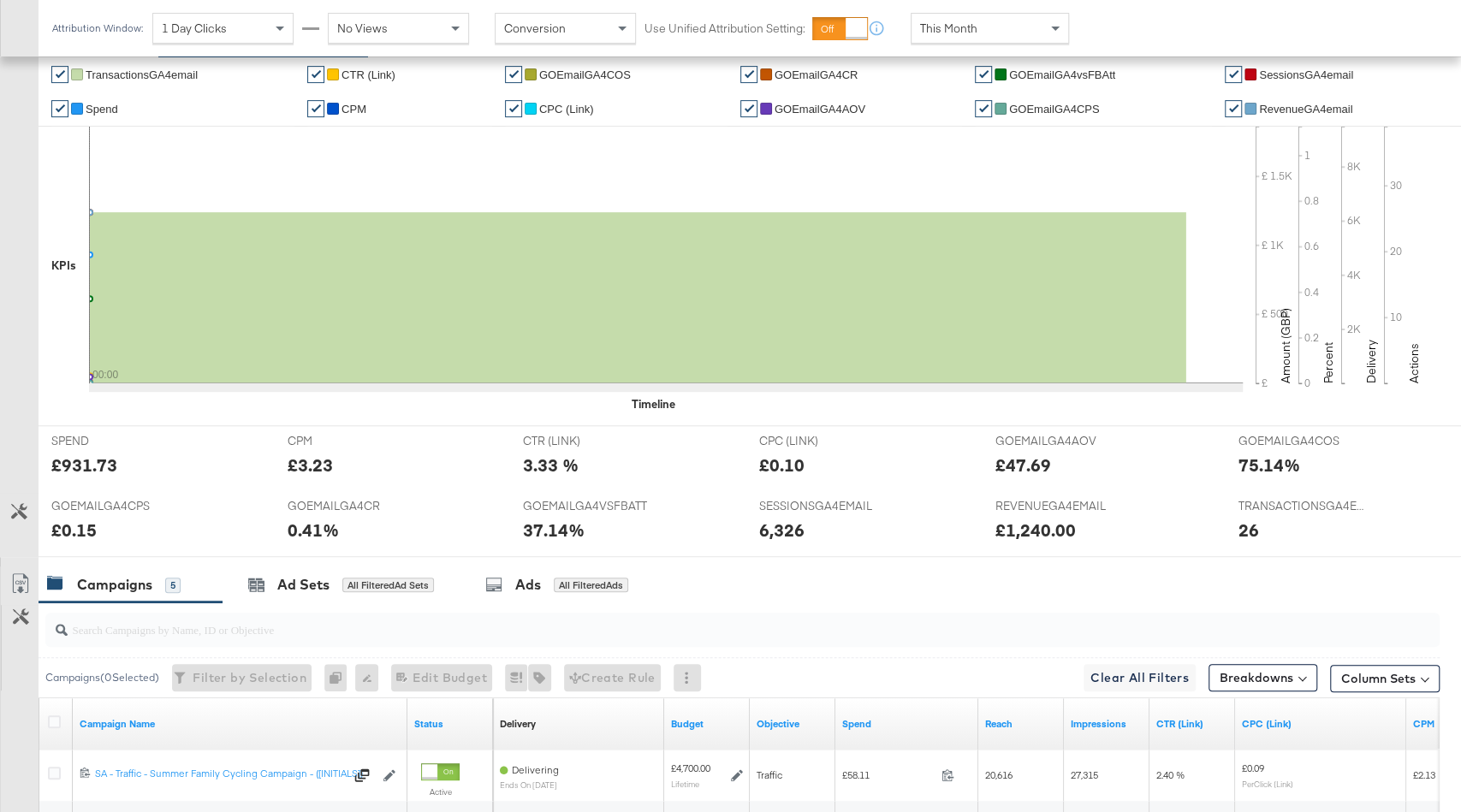 scroll, scrollTop: 0, scrollLeft: 0, axis: both 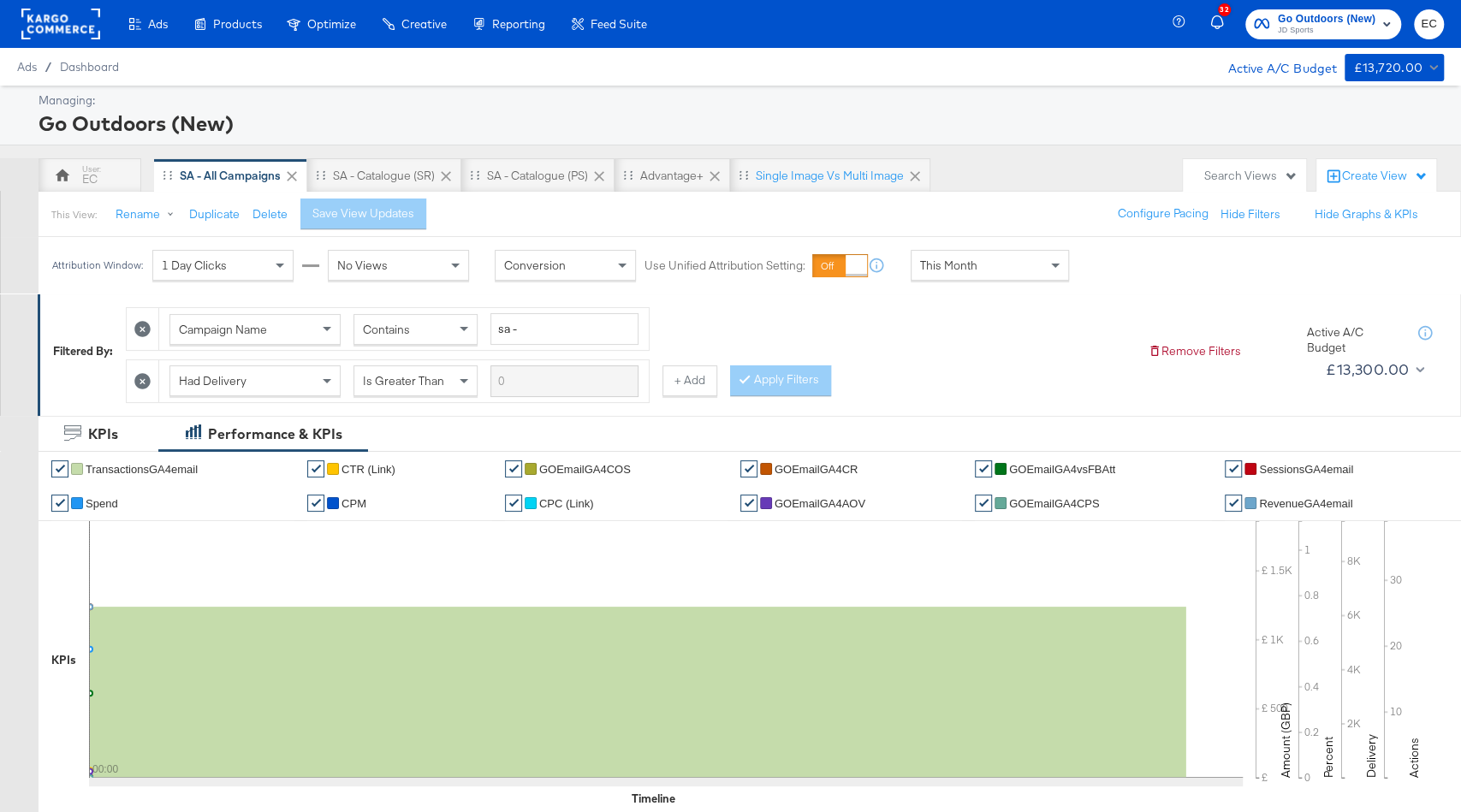 click 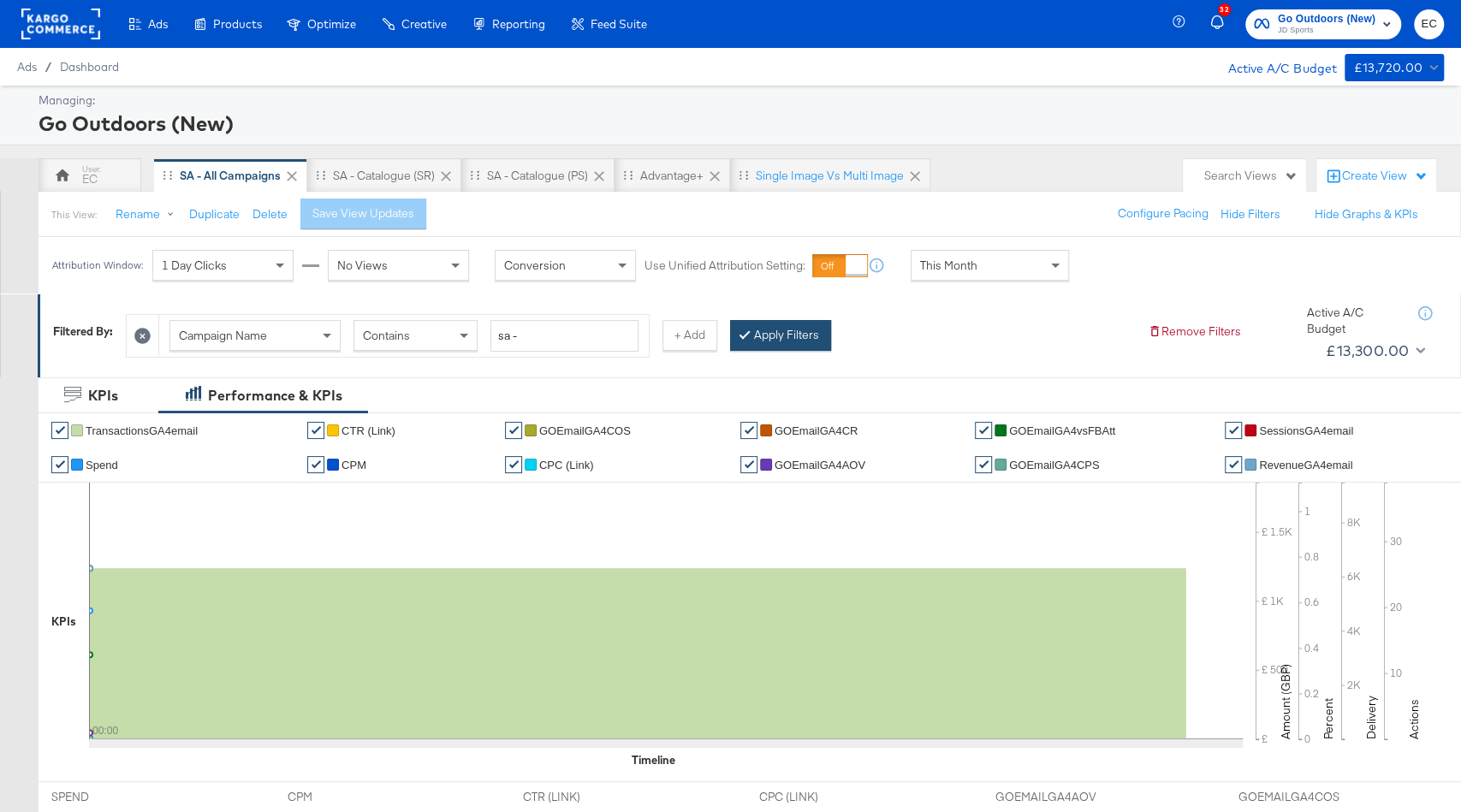 click on "Apply Filters" at bounding box center (781, 335) 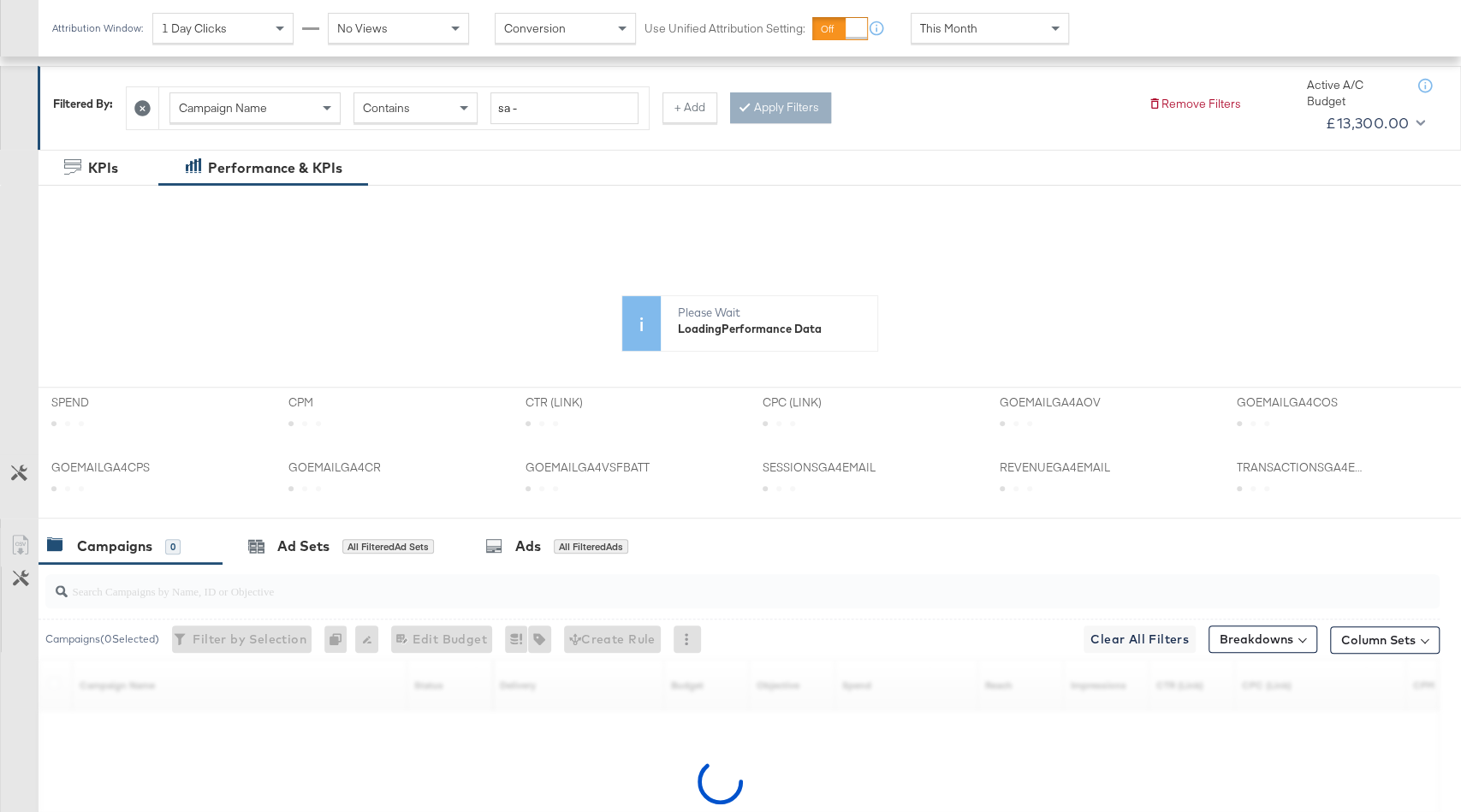 scroll, scrollTop: 402, scrollLeft: 0, axis: vertical 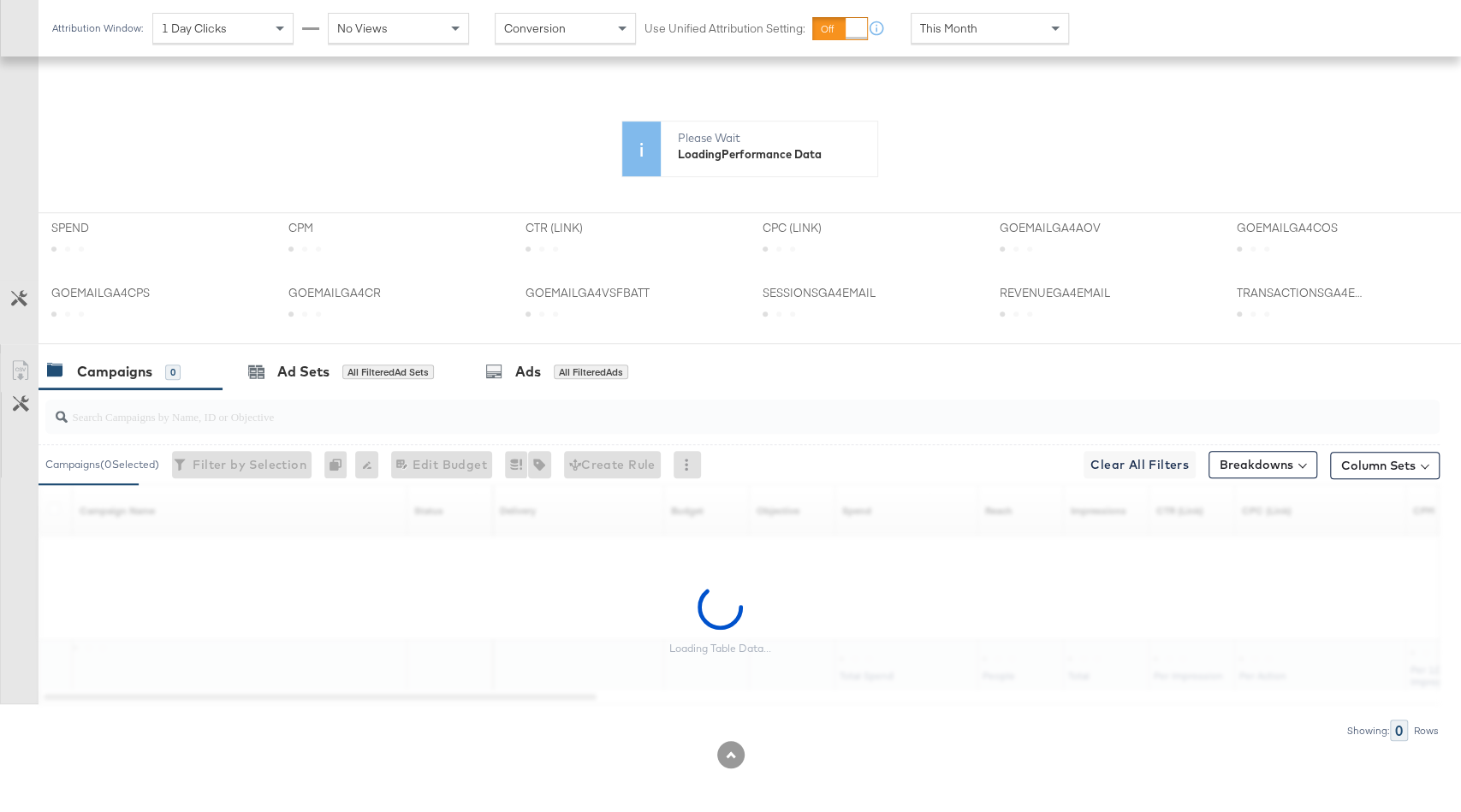 click at bounding box center [690, 409] 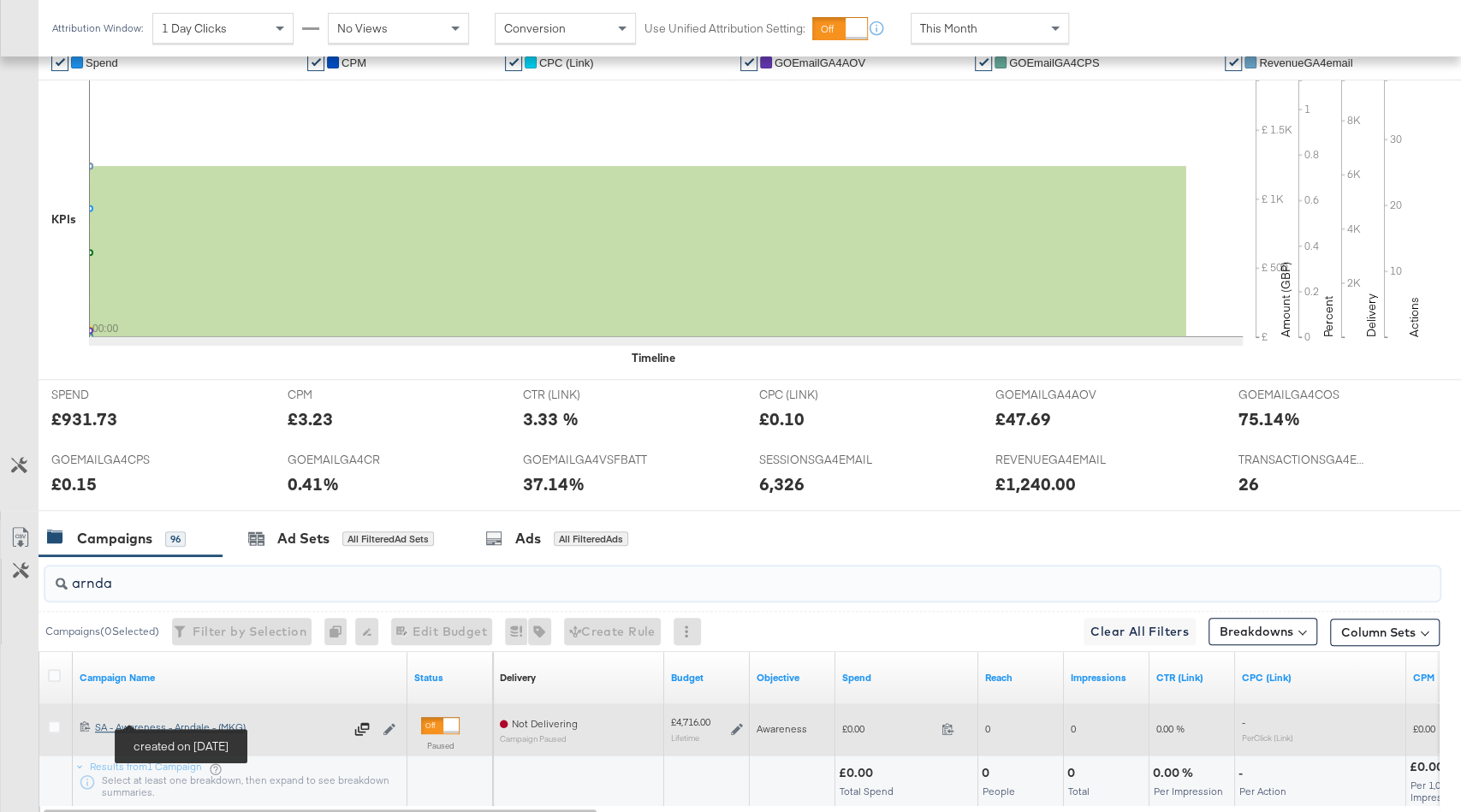 type on "arnda" 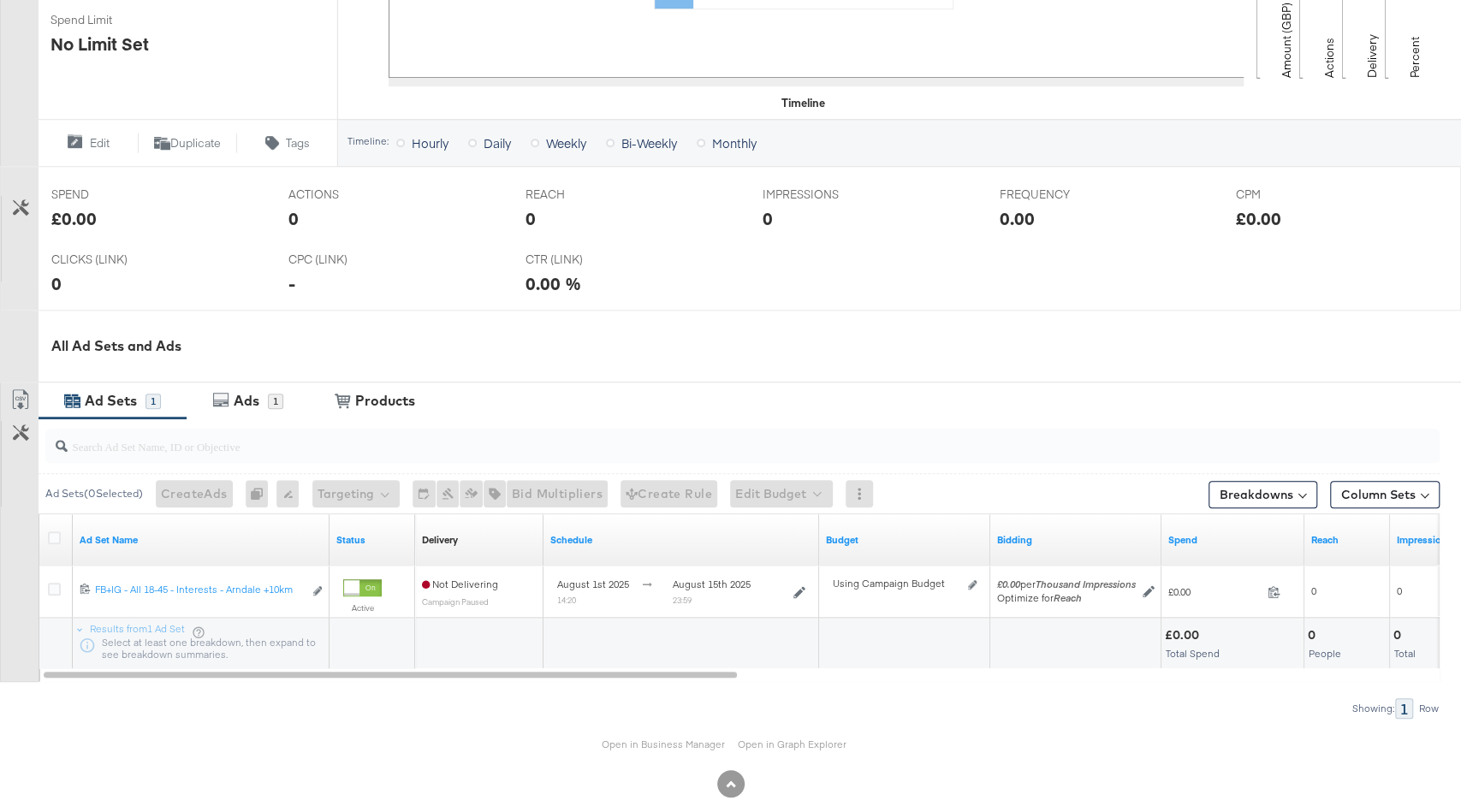 scroll, scrollTop: 549, scrollLeft: 0, axis: vertical 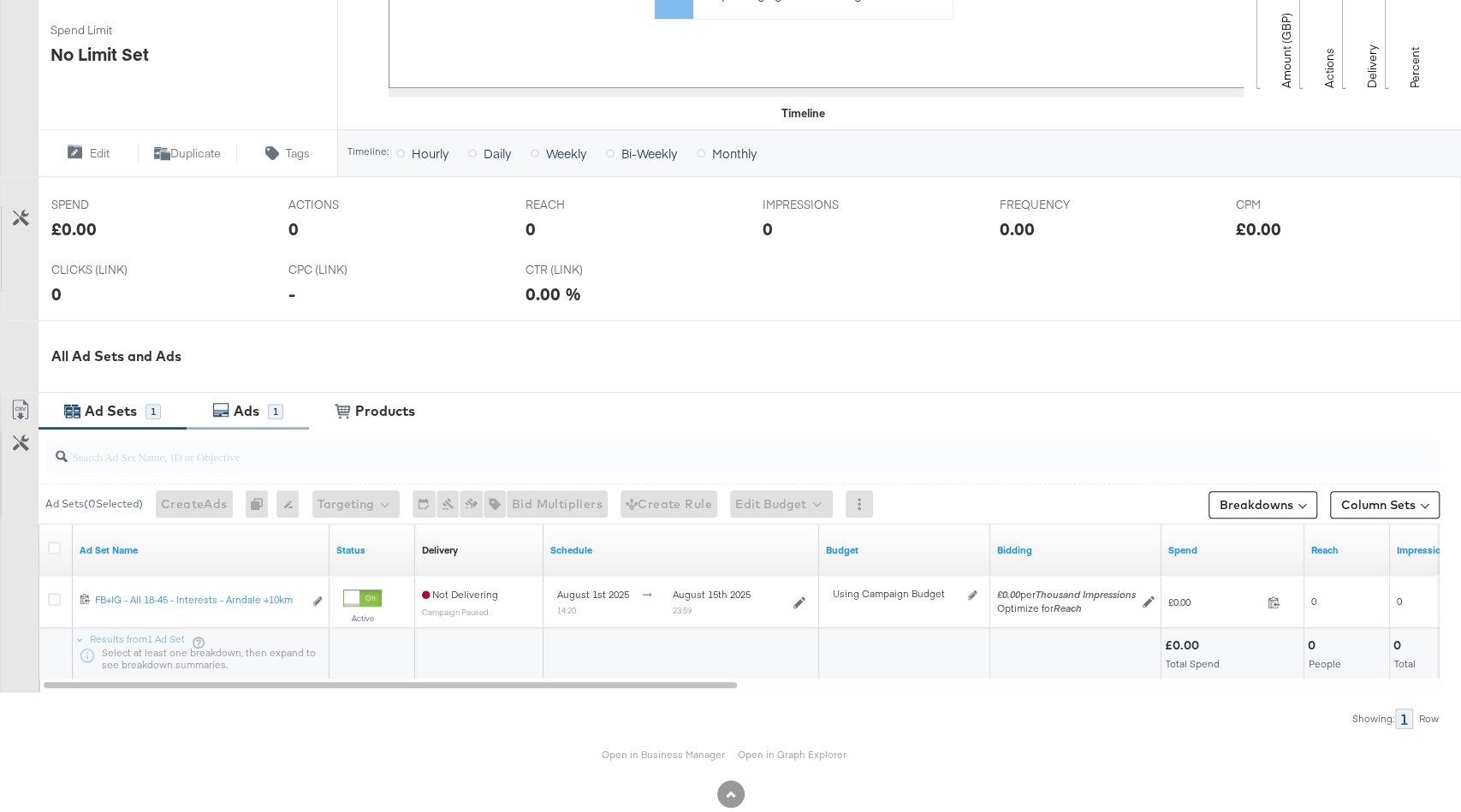 click on "Ads 1" at bounding box center [247, 411] 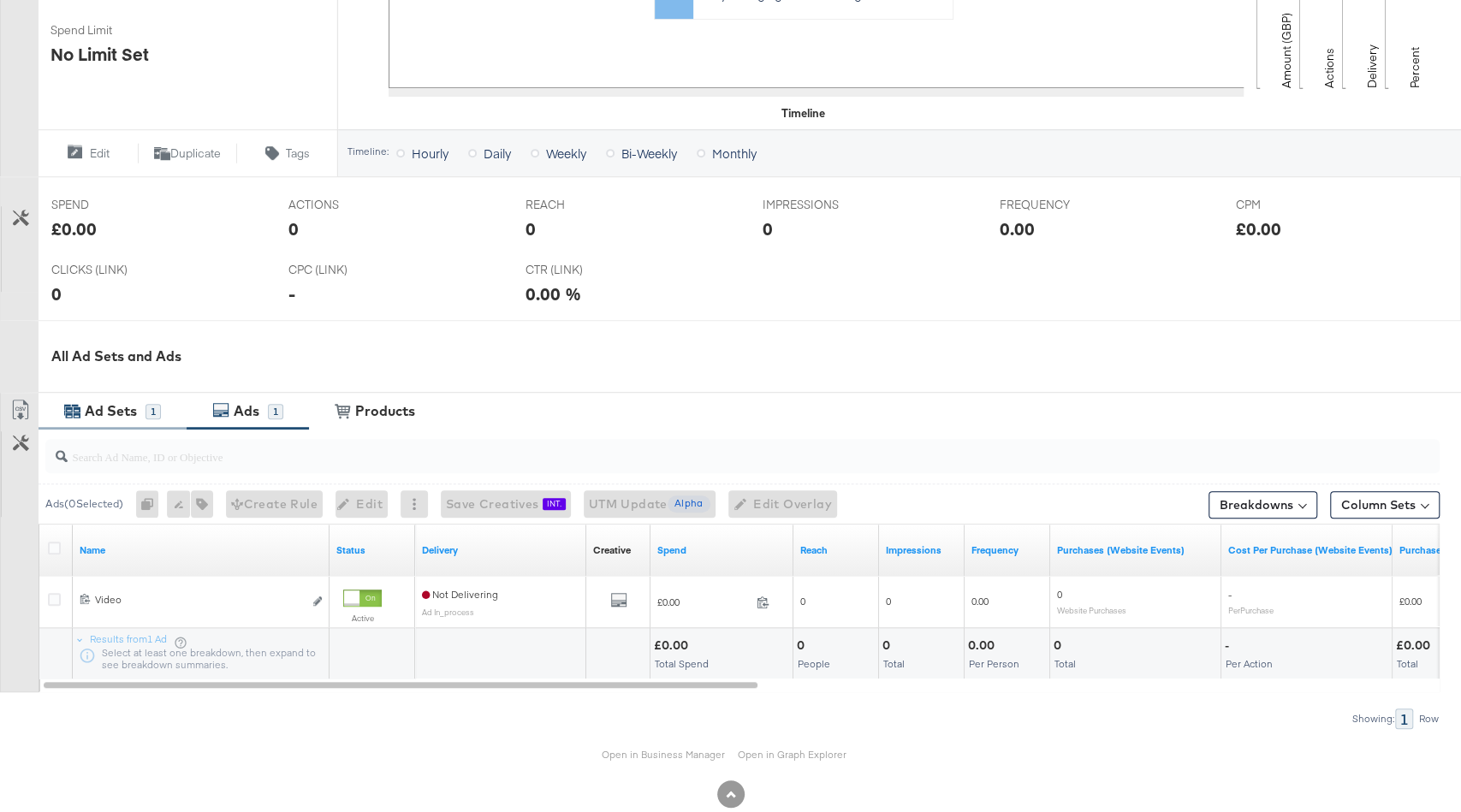 click on "1" at bounding box center (153, 412) 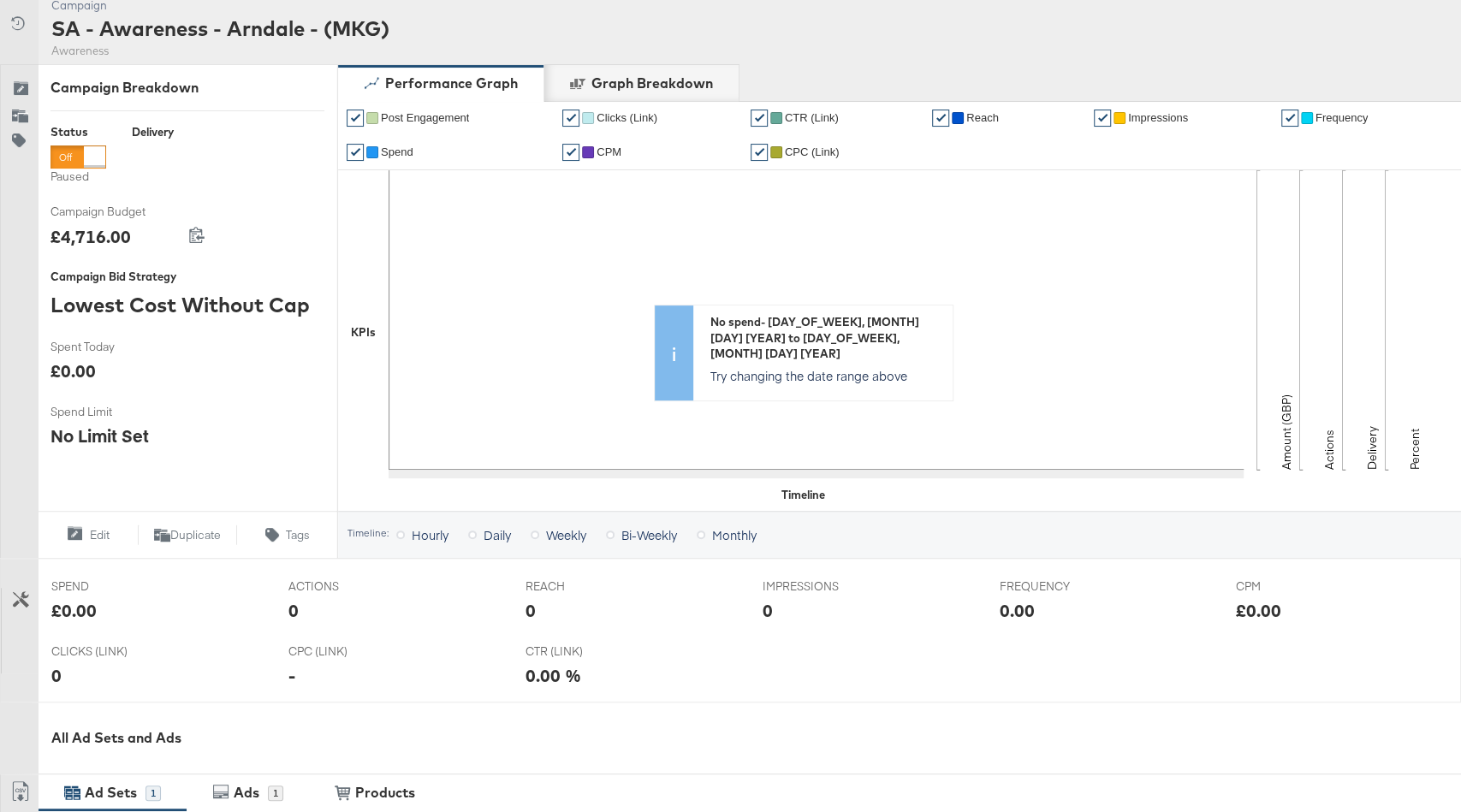 scroll, scrollTop: 92, scrollLeft: 0, axis: vertical 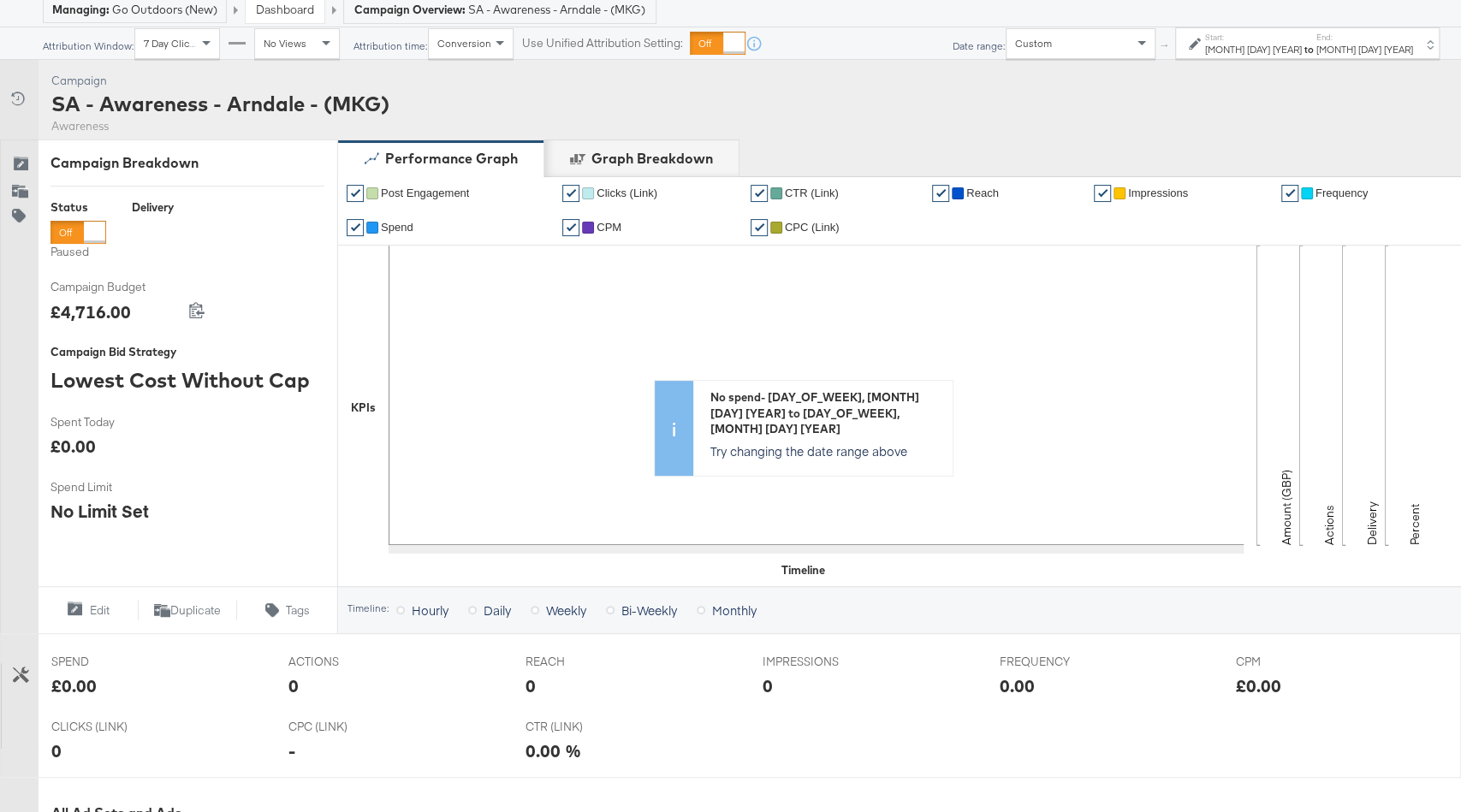 click on "Edit Campaign Duplicate Campaign Add or Remove Tags" at bounding box center (19, 386) 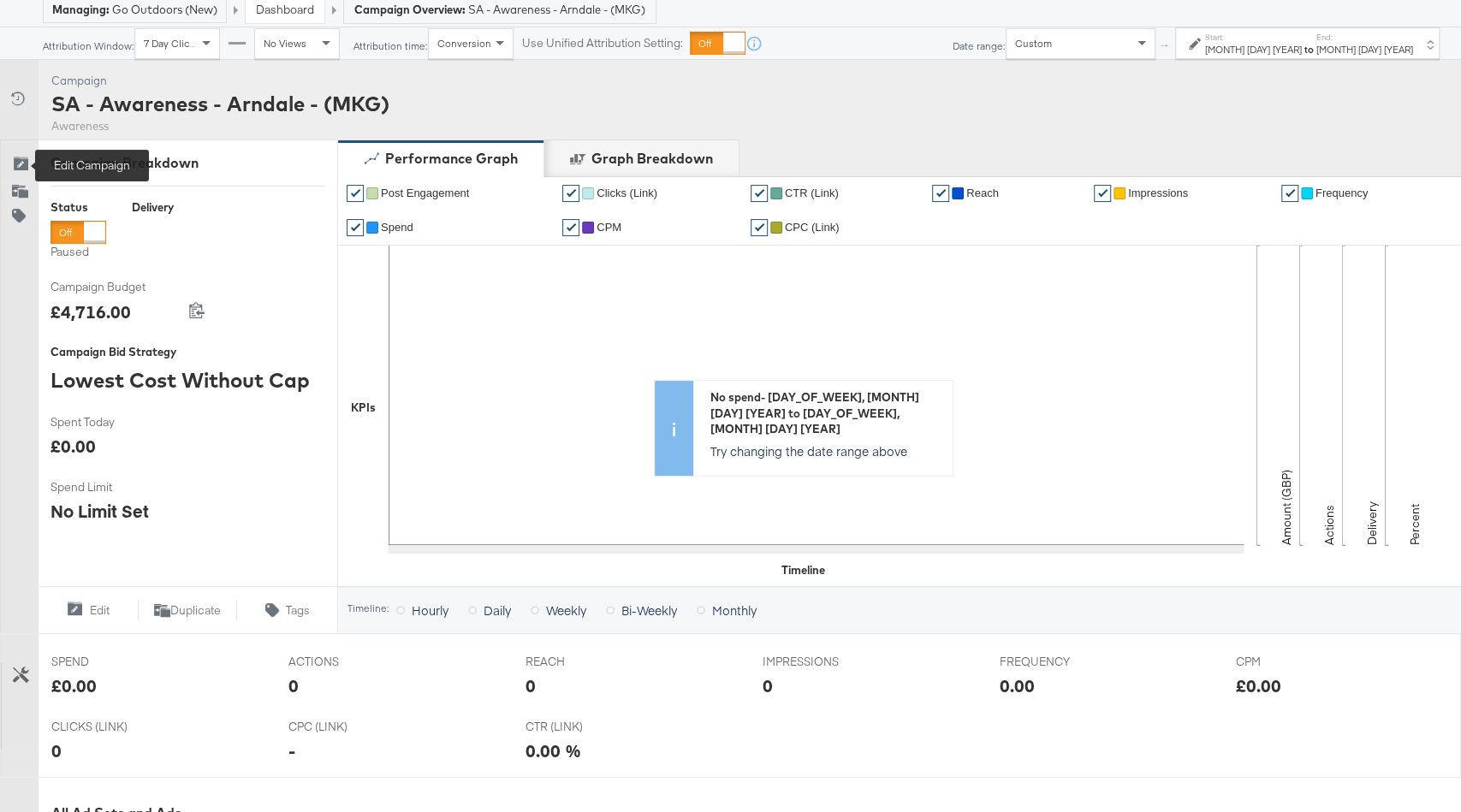 click at bounding box center [21, 165] 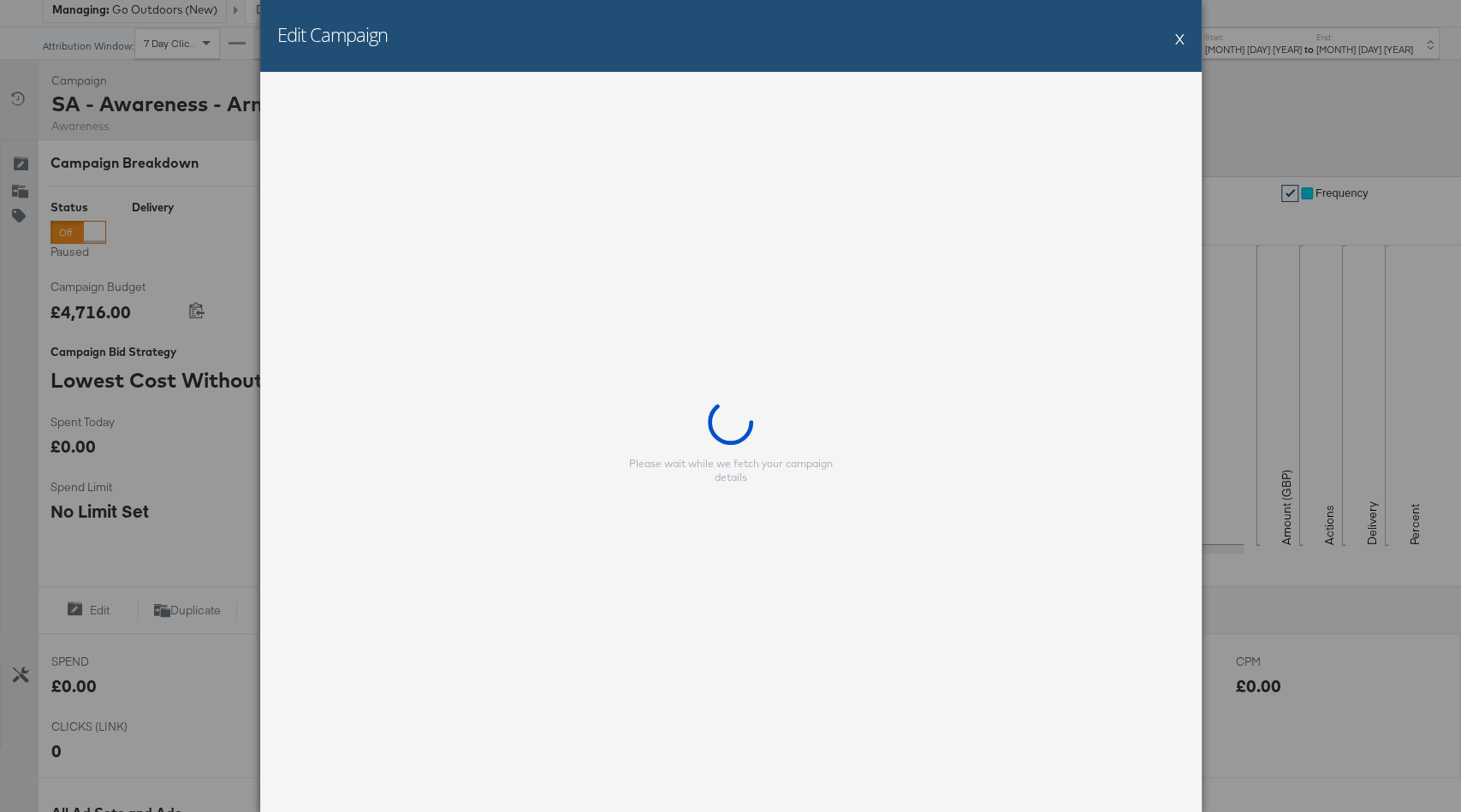 click on "X" at bounding box center (1179, 39) 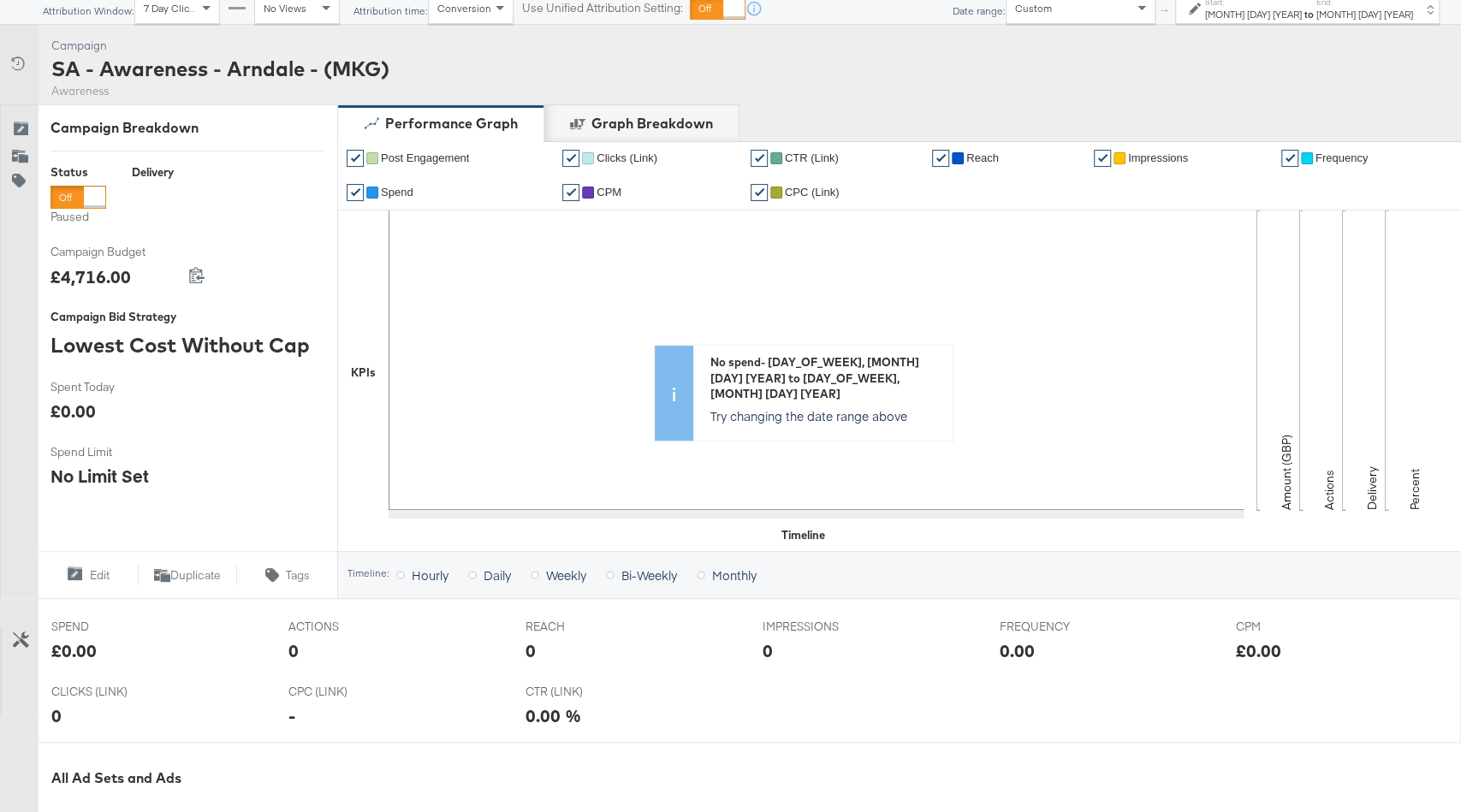scroll, scrollTop: 0, scrollLeft: 0, axis: both 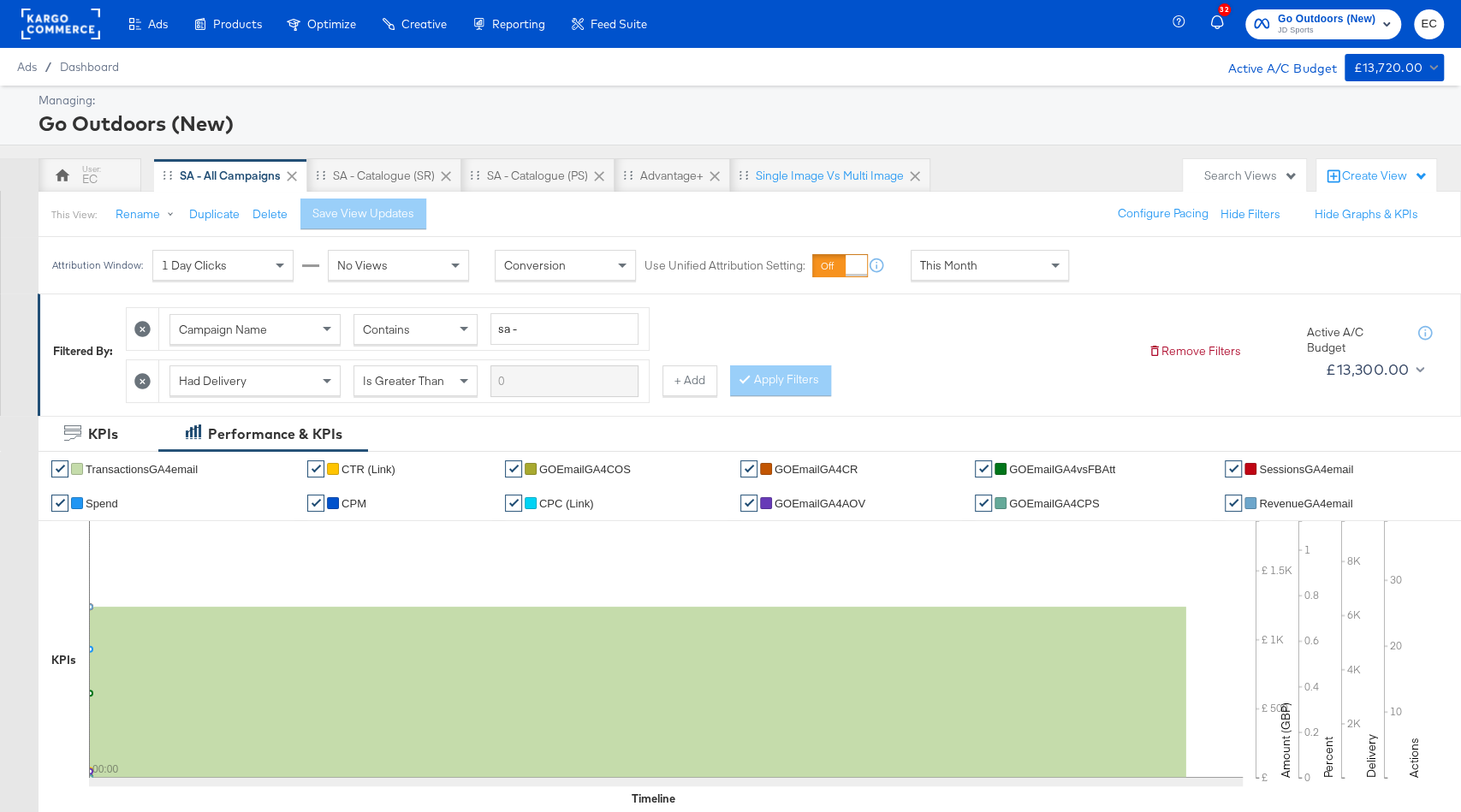 click 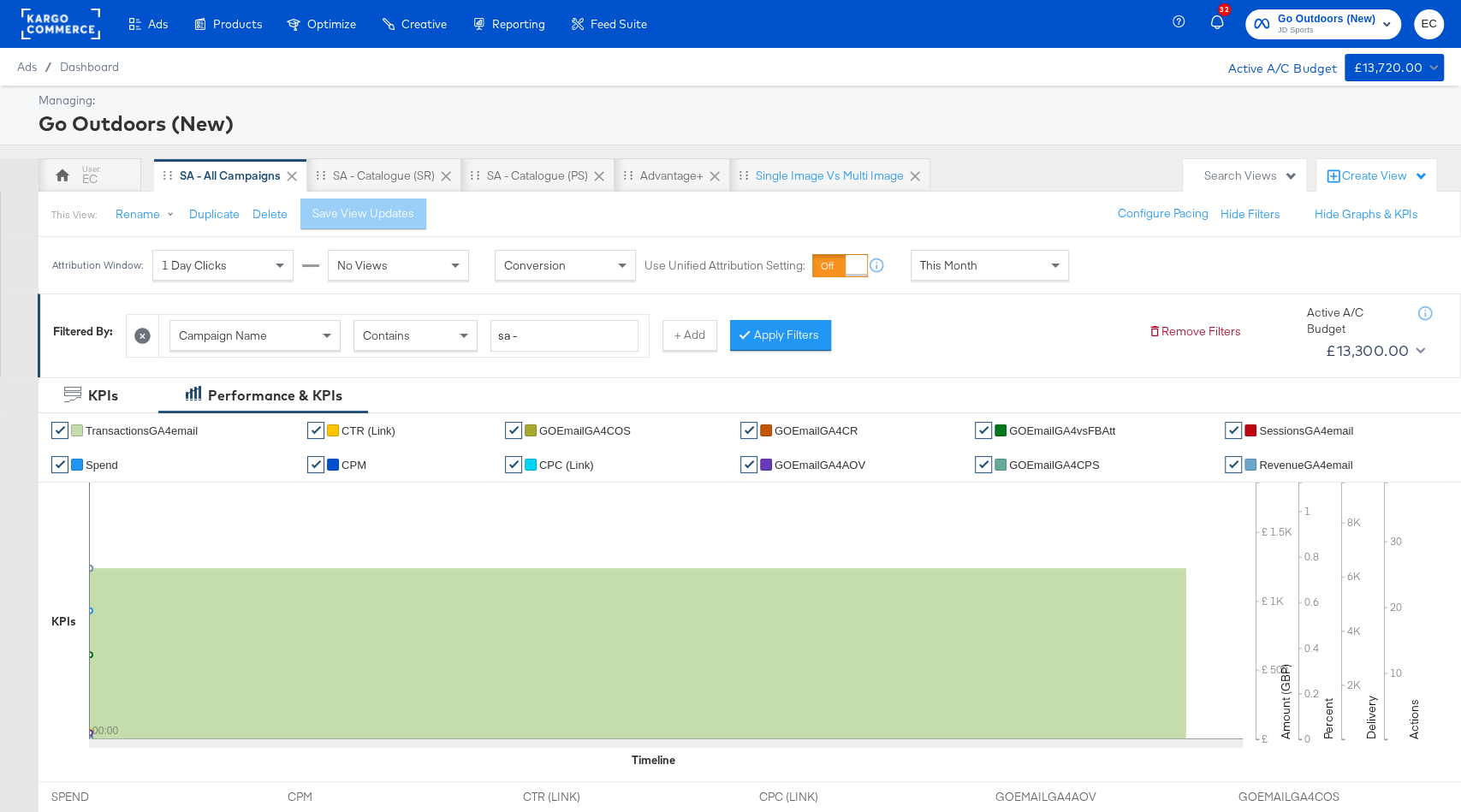 click on "Apply Filters" at bounding box center (781, 335) 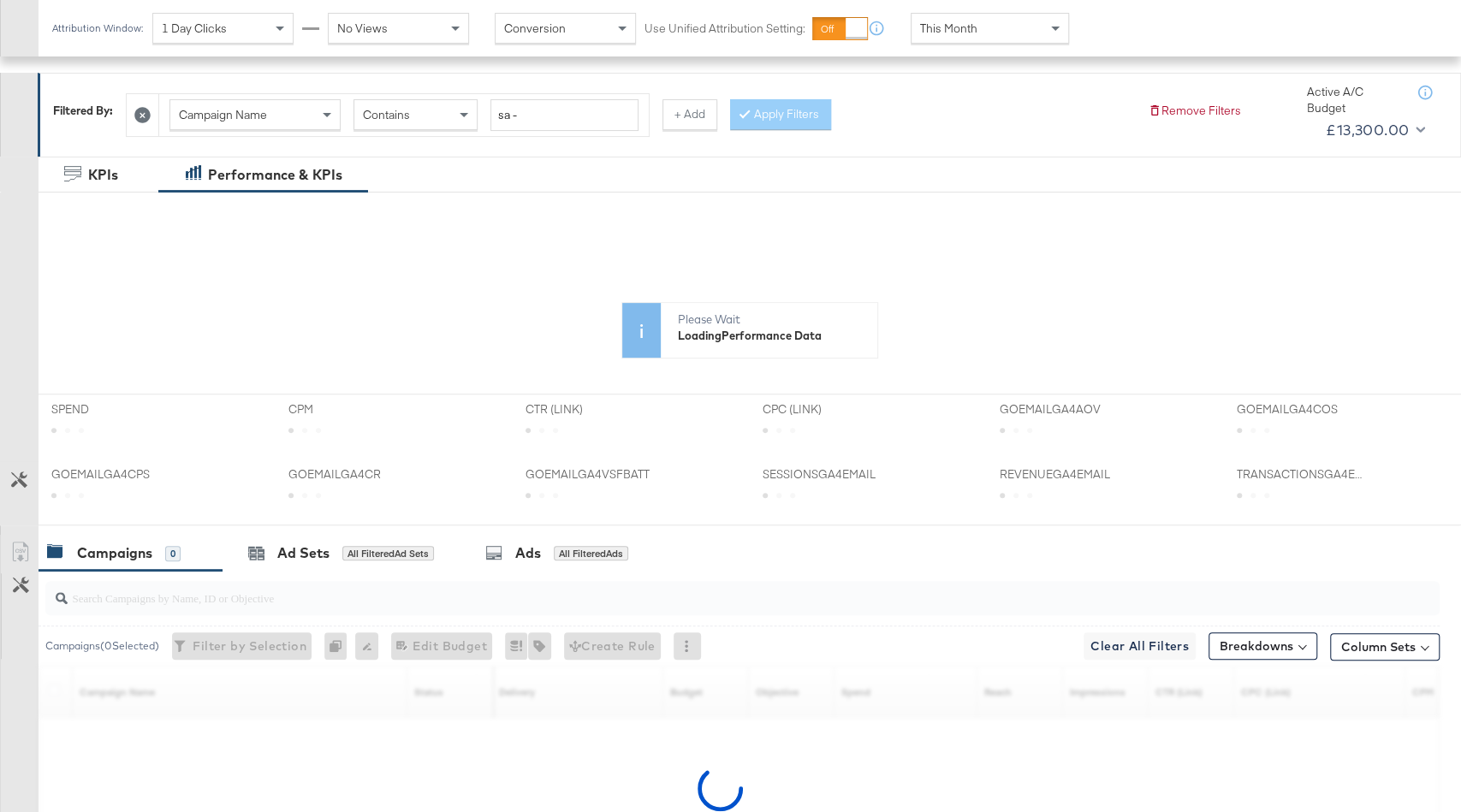 scroll, scrollTop: 402, scrollLeft: 0, axis: vertical 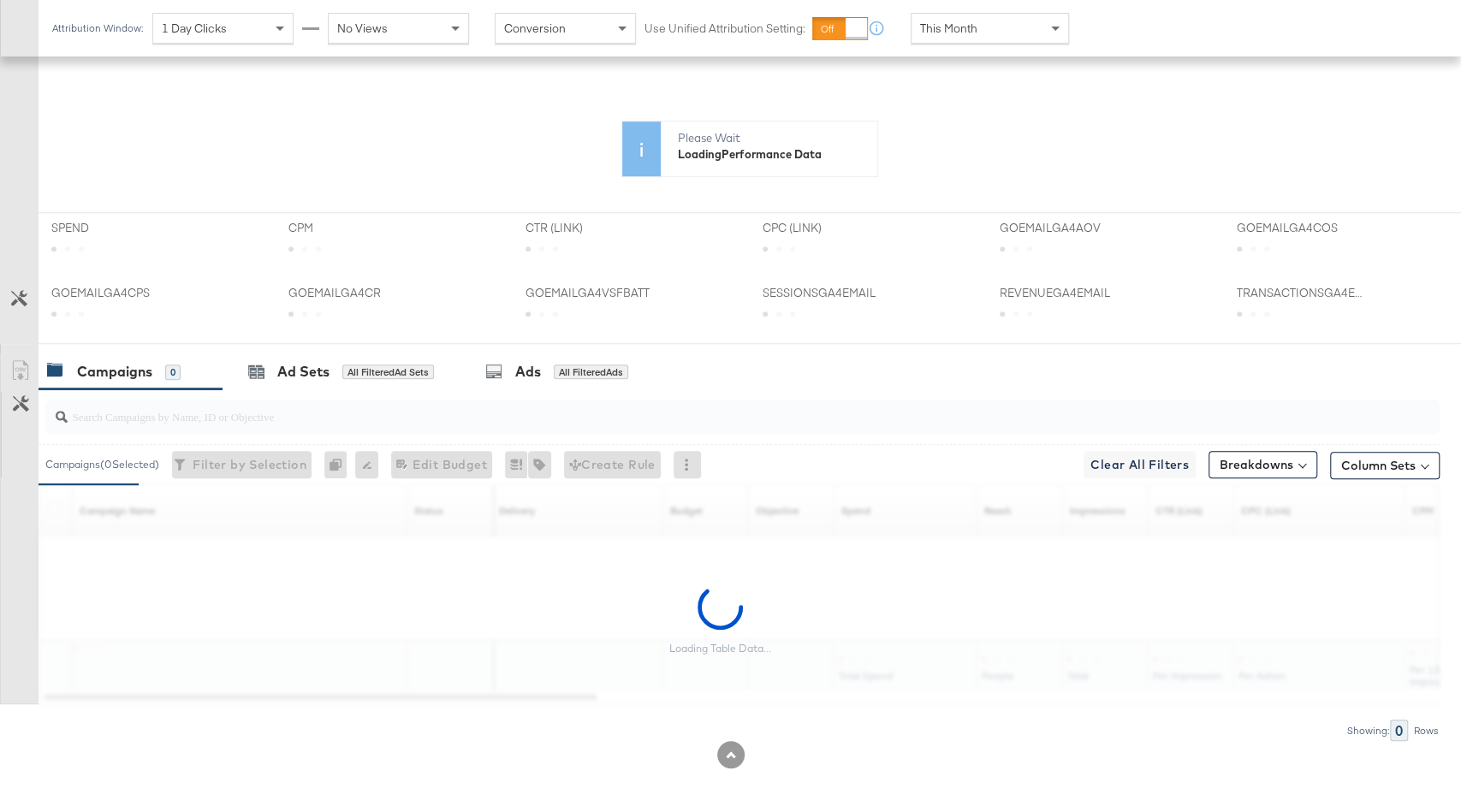 click on "KPIs Performance & KPIs Customize KPIs ✔ TransactionsGA4email ✔ CTR (Link) ✔ GOEmailGA4COS ✔ GOEmailGA4CR ✔ GOEmailGA4vsFBAtt ✔ SessionsGA4email ✔ Spend ✔ CPM ✔ CPC (Link) ✔ GOEmailGA4AOV ✔ GOEmailGA4CPS ✔ RevenueGA4email KPIs 00:00 £  £ 500 £ 1K £ 1.5K Amount (GBP) 0 0.2 0.4 0.6 0.8 1 Percent 2K 4K 6K 8K Delivery 10 20 30 Actions Timeline Please Wait Loading  Performance Data SPEND SPEND CPM CPM CTR (LINK) CTR (LINK) CPC (LINK) CPC (LINK) GOEMAILGA4AOV GOEMAILGA4AOV GOEMAILGA4COS GOEMAILGA4COS GOEMAILGA4CPS GOEMAILGA4CPS GOEMAILGA4CR GOEMAILGA4CR GOEMAILGA4VSFBATT GOEMAILGA4VSFBATT SESSIONSGA4EMAIL SESSIONSGA4EMAIL REVENUEGA4EMAIL REVENUEGA4EMAIL TRANSACTIONSGA4EMAIL TRANSACTIONSGA4EMAIL Campaigns 0 Ad Sets All Filtered  Ad Sets Ads All Filtered  Ads Campaigns  ( 0  Selected) Filter by Selection Filter  0 campaigns 0 Rename  0 campaigns   Edit  0  Campaign  Budgets Edit Budget Edit Spending Limit For  0 campaigns Tags for  0 campaigns   Create Rule Clear All Filters Breakdowns 0" at bounding box center (730, 395) 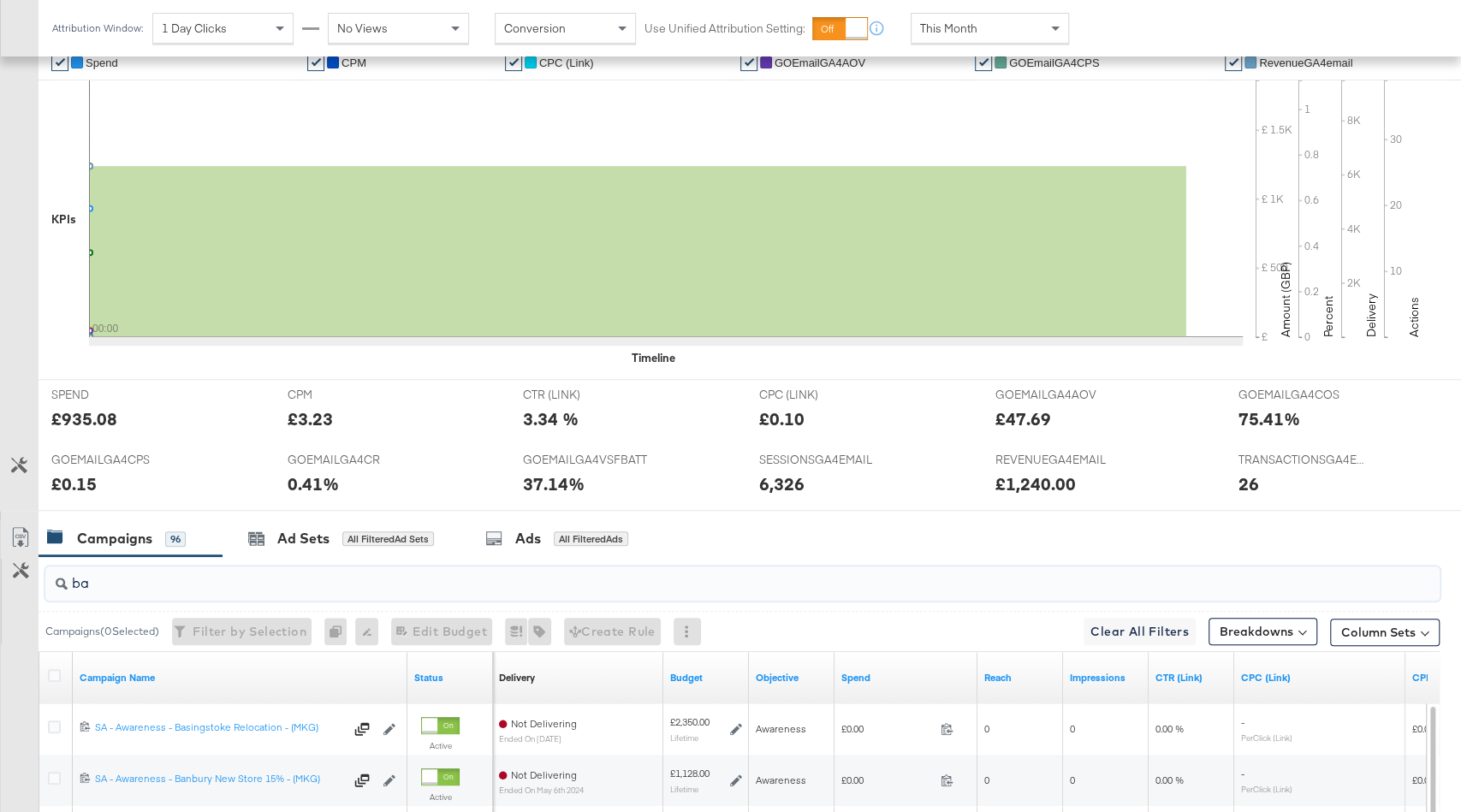 type on "ban" 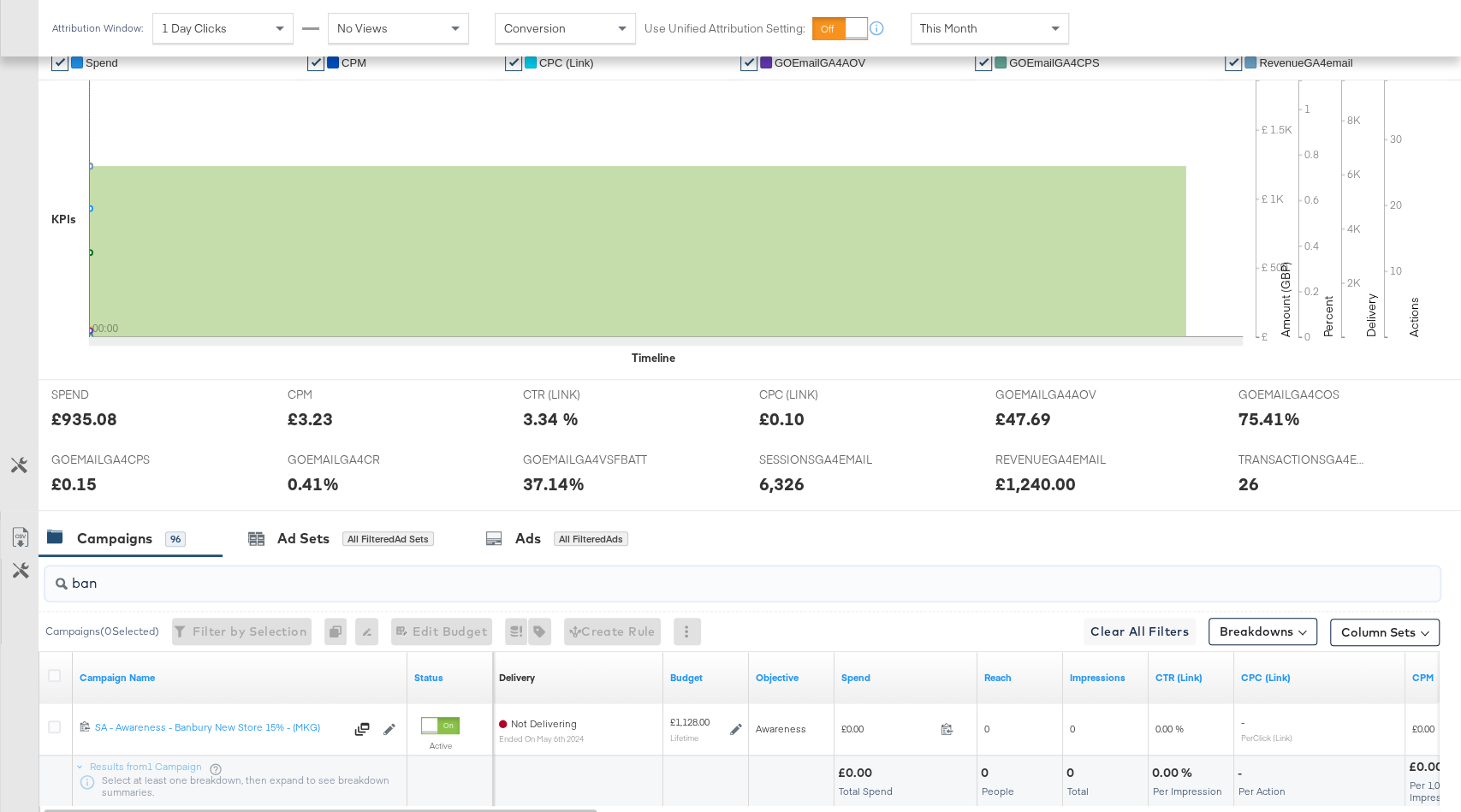 click on "ban" at bounding box center [690, 576] 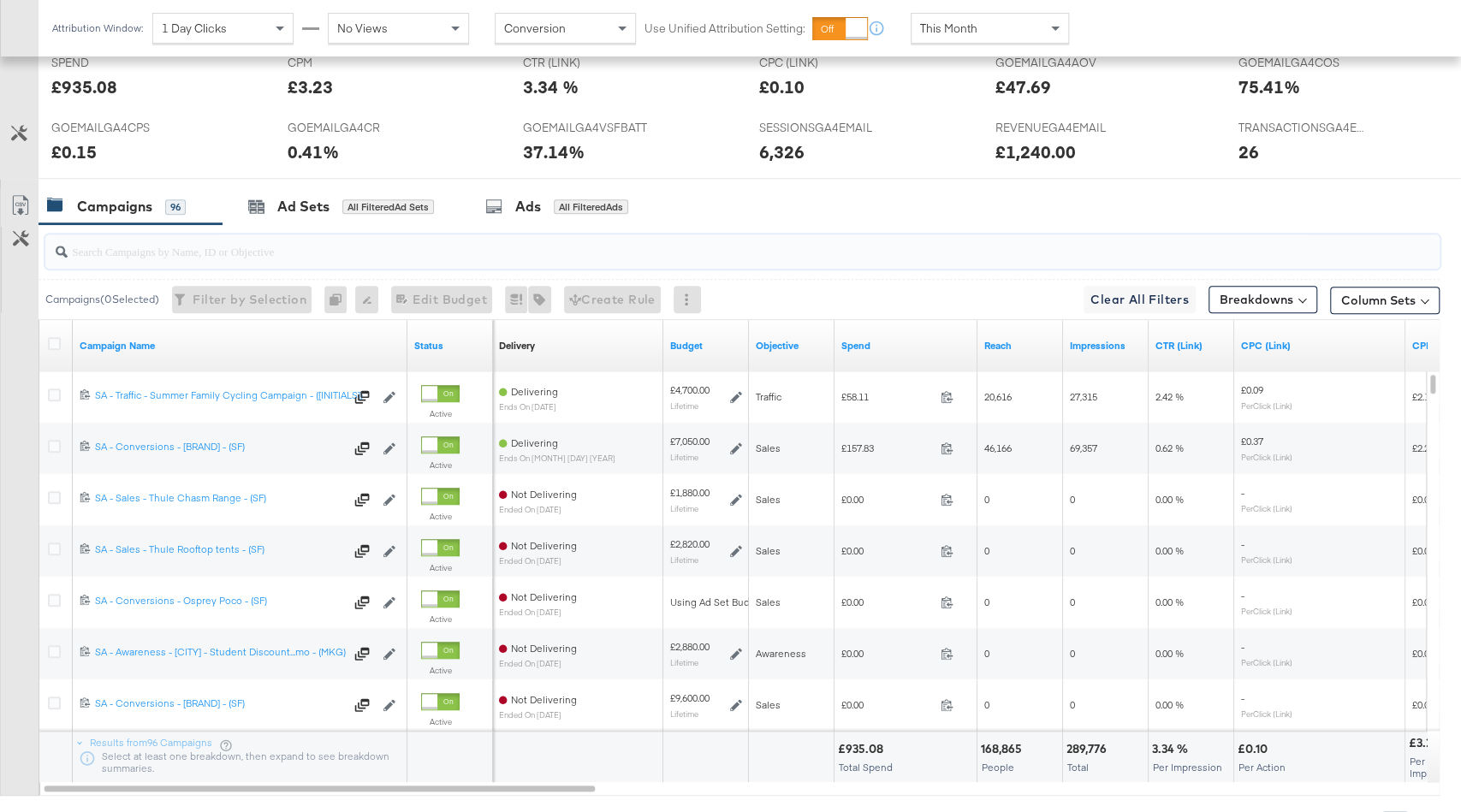 scroll, scrollTop: 768, scrollLeft: 0, axis: vertical 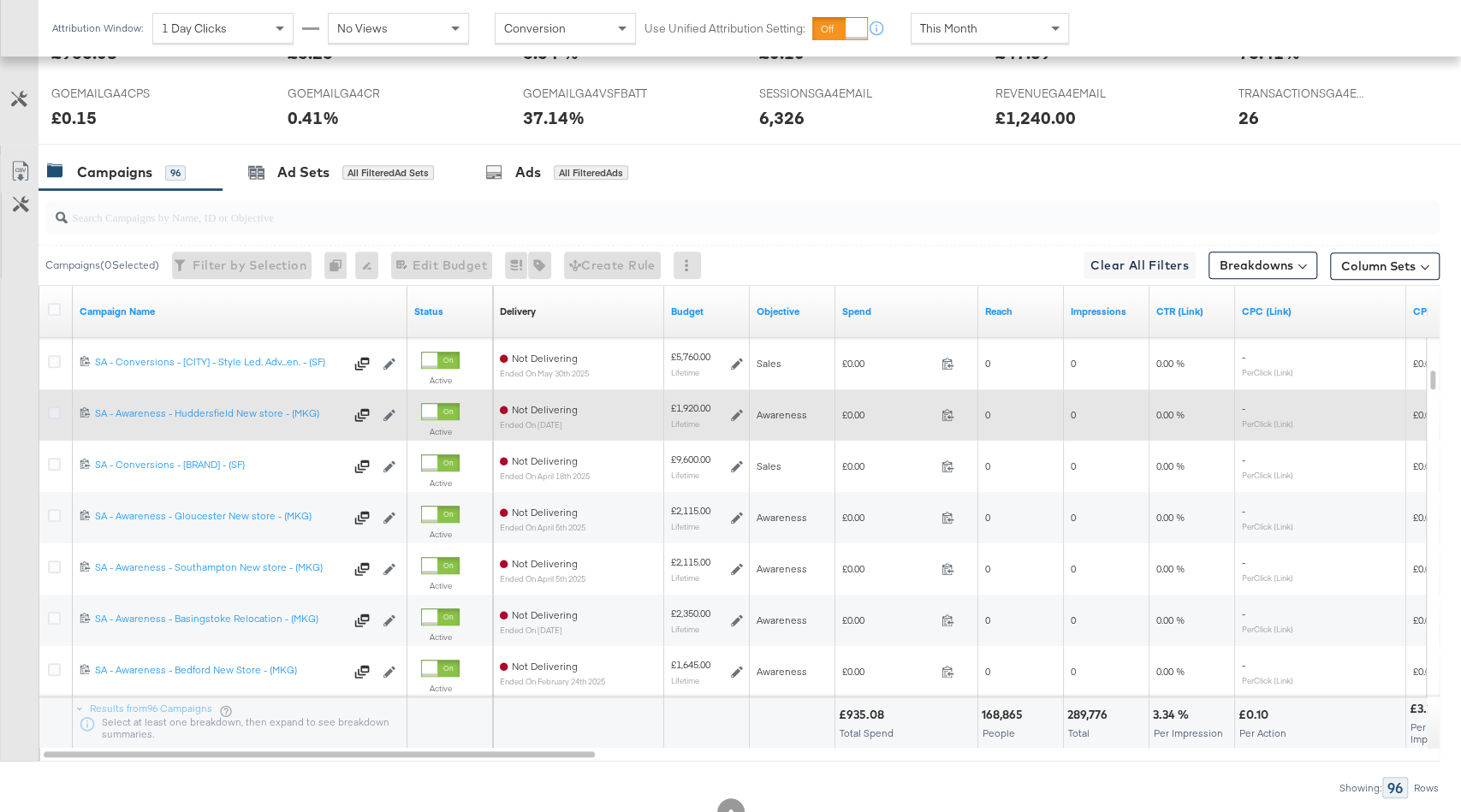 click at bounding box center (54, 412) 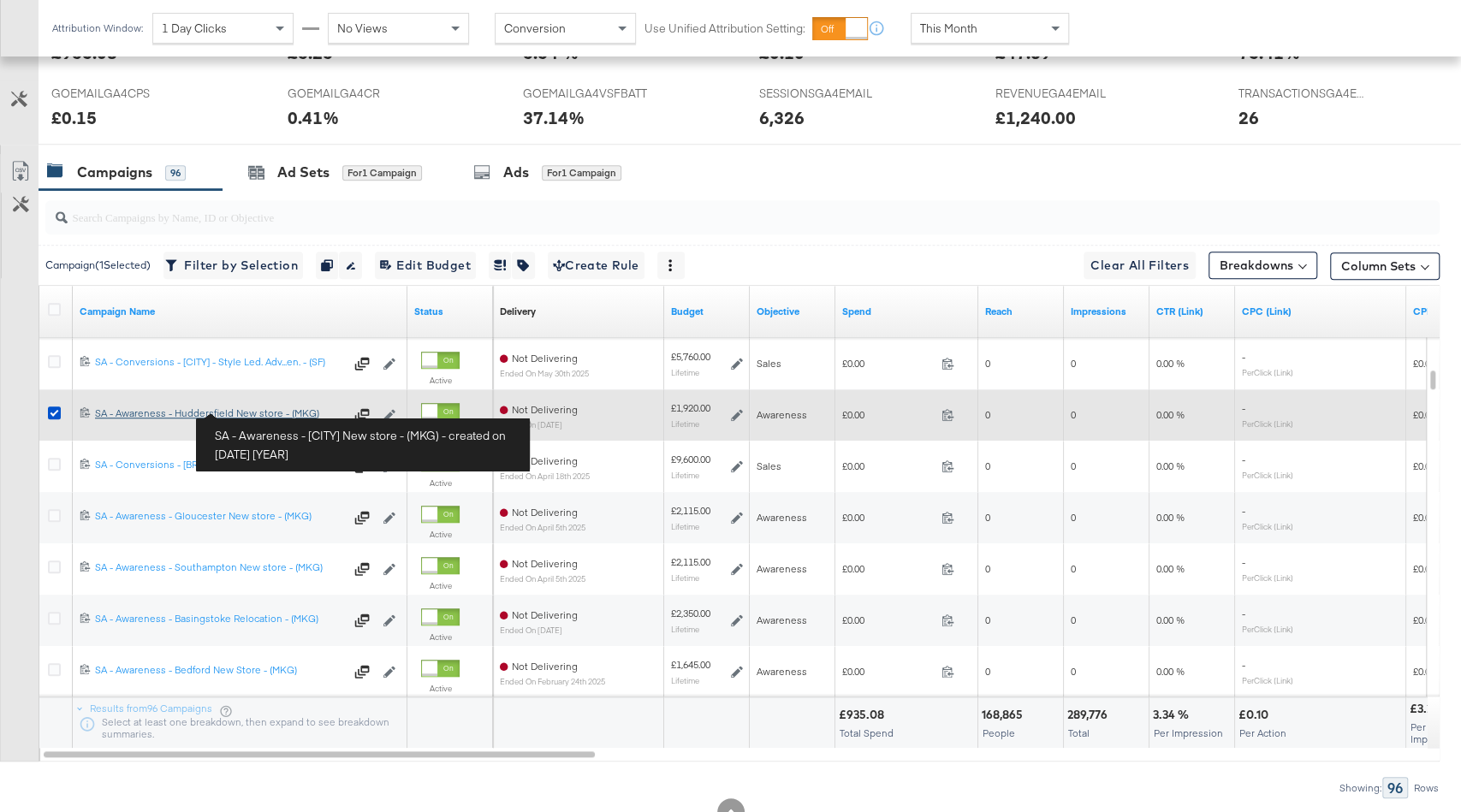 click on "SA - Awareness - Huddersfield New store - (MKG) SA - Awareness - Huddersfield New store - (MKG)" at bounding box center (219, 413) 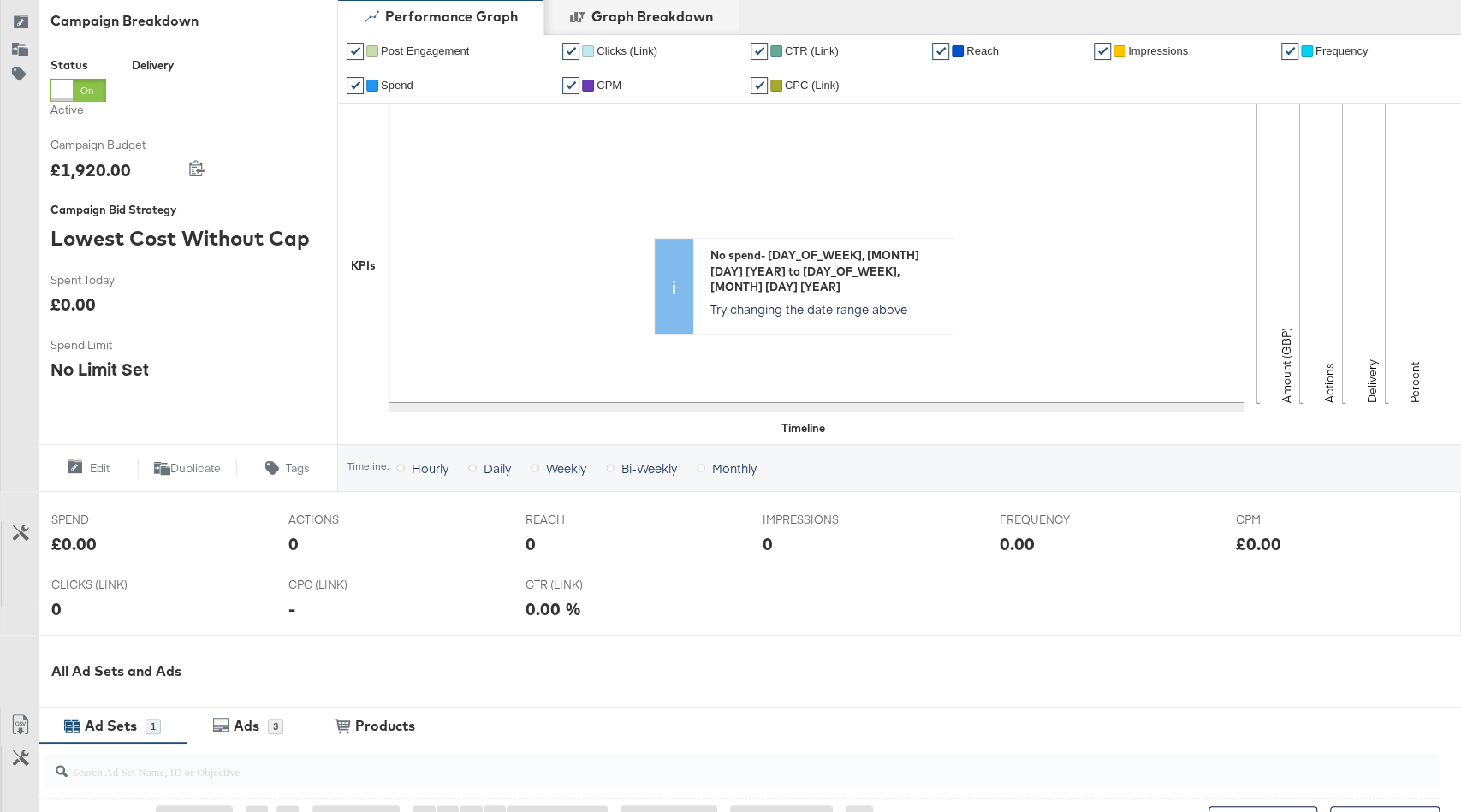 scroll, scrollTop: 581, scrollLeft: 0, axis: vertical 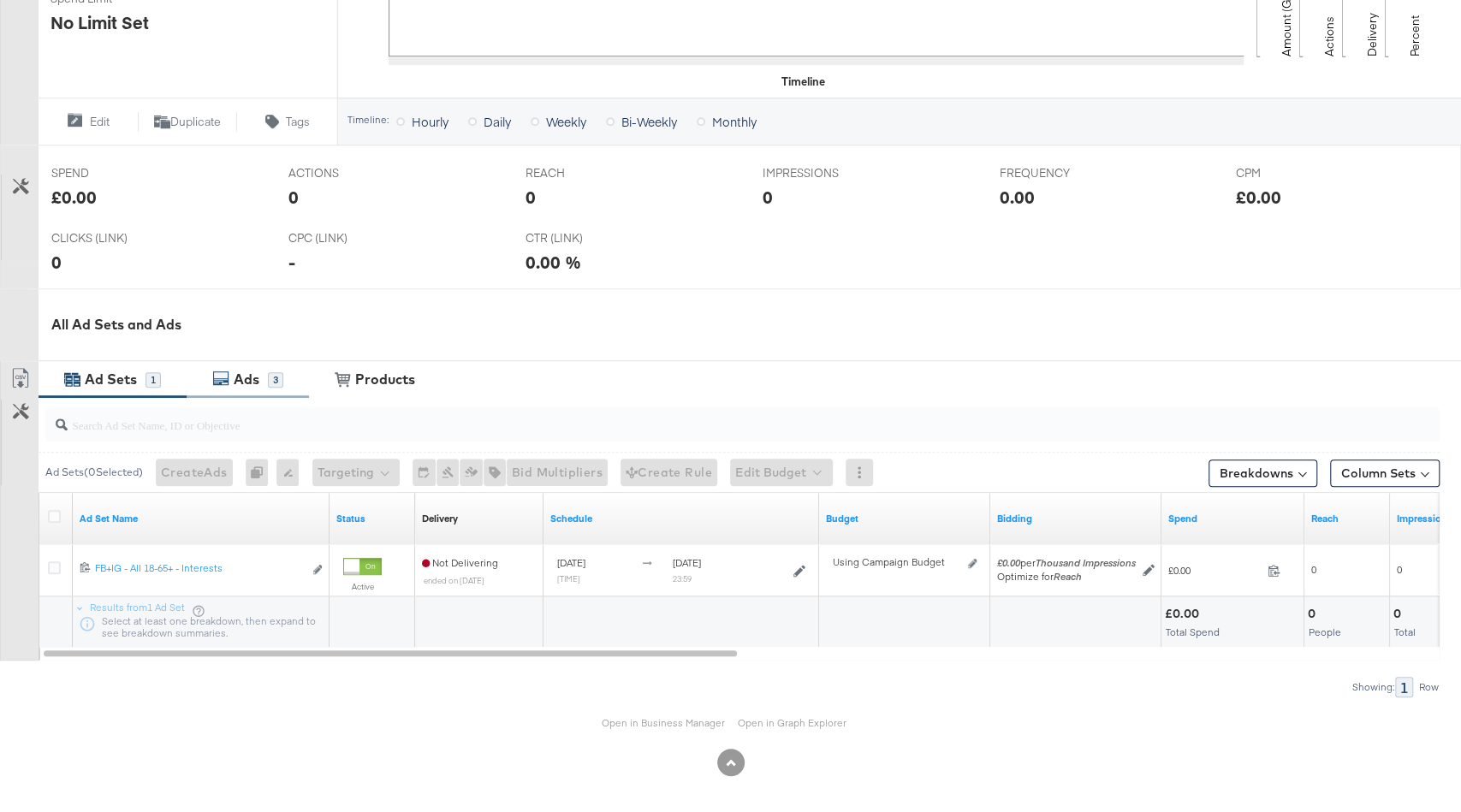 click on "Ads" at bounding box center (246, 379) 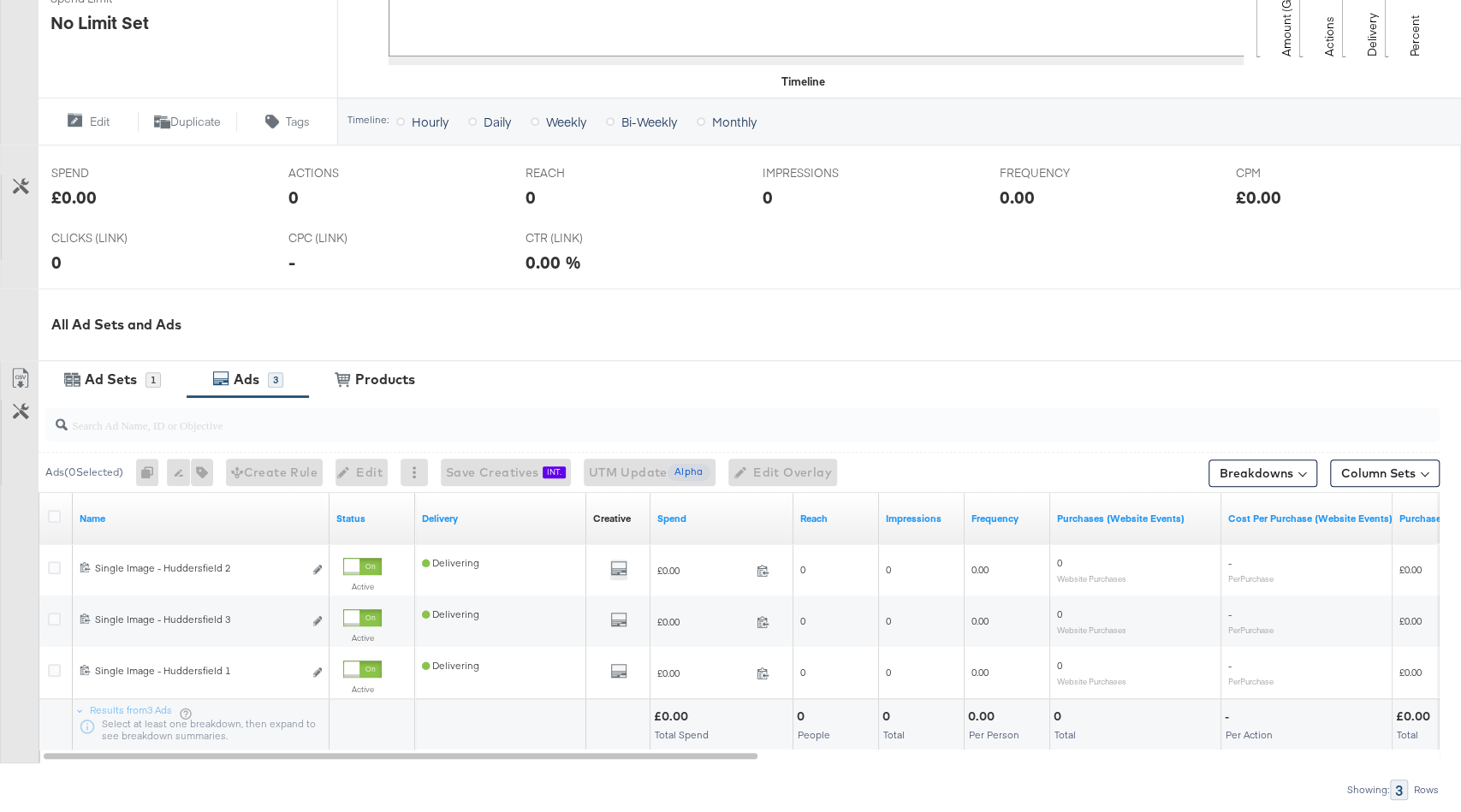 click at bounding box center [619, 568] 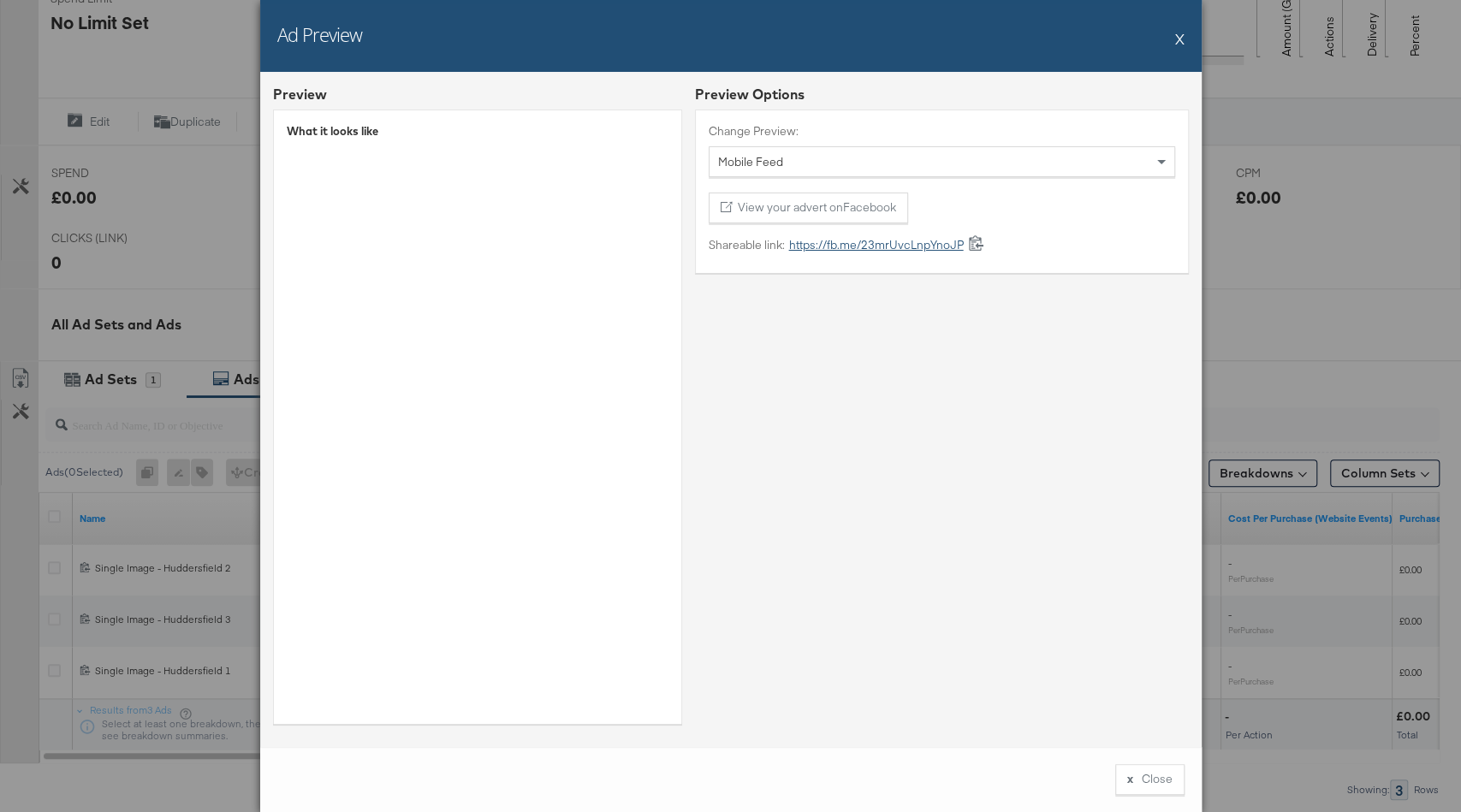 click on "https://fb.me/23mrUvcLnpYnoJP" at bounding box center (874, 245) 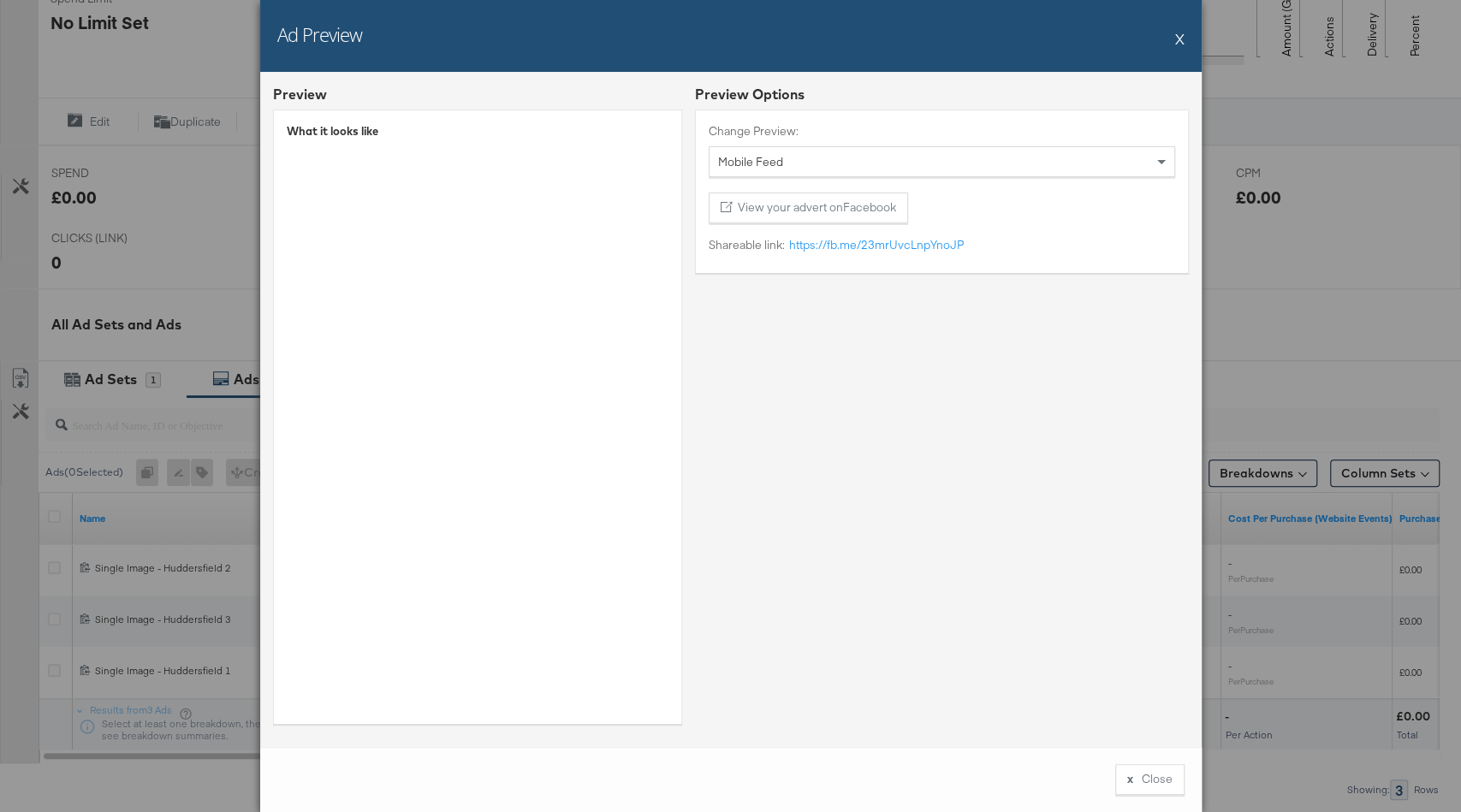 click on "Ad Preview X" at bounding box center [731, 36] 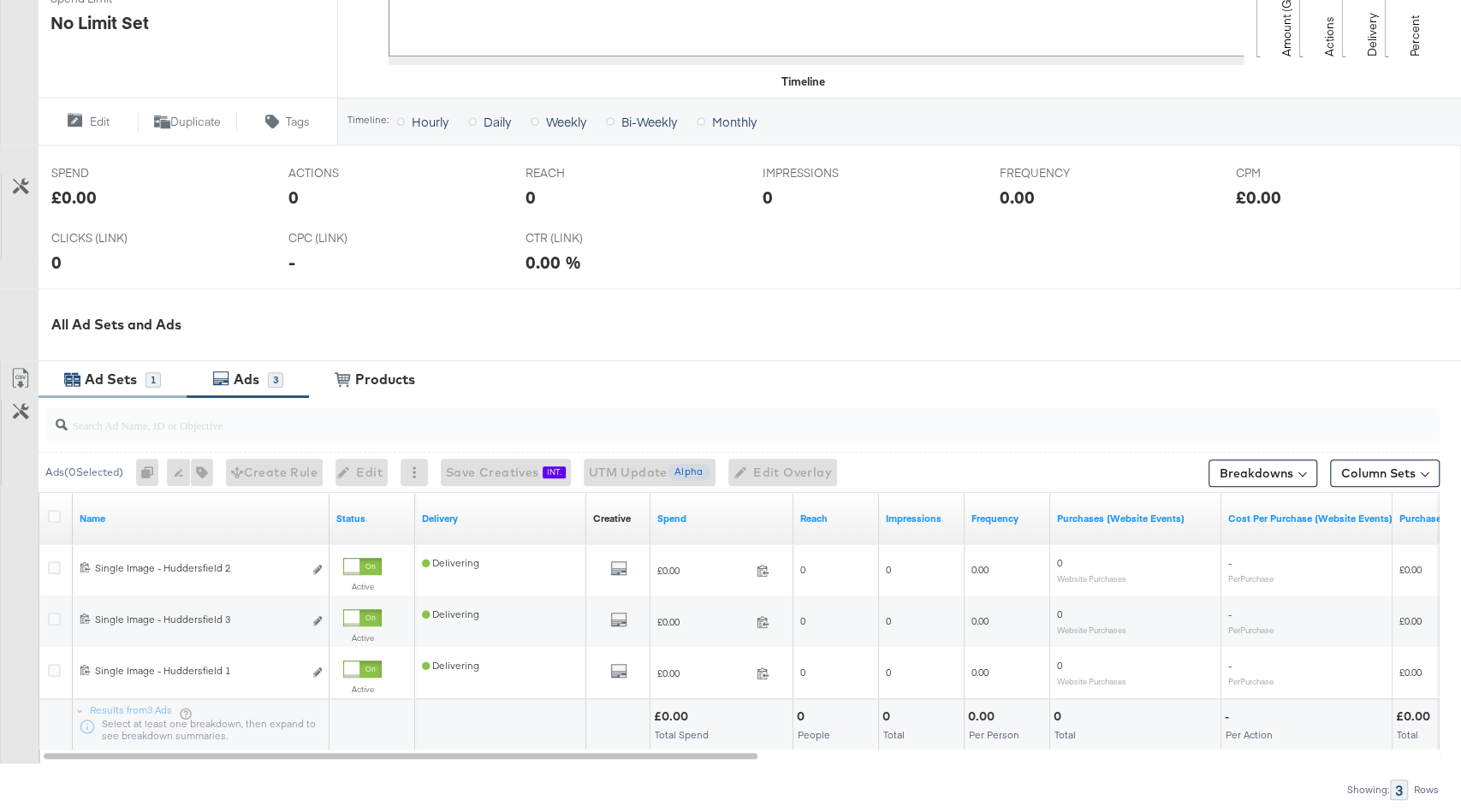 click on "Ad Sets" at bounding box center [110, 379] 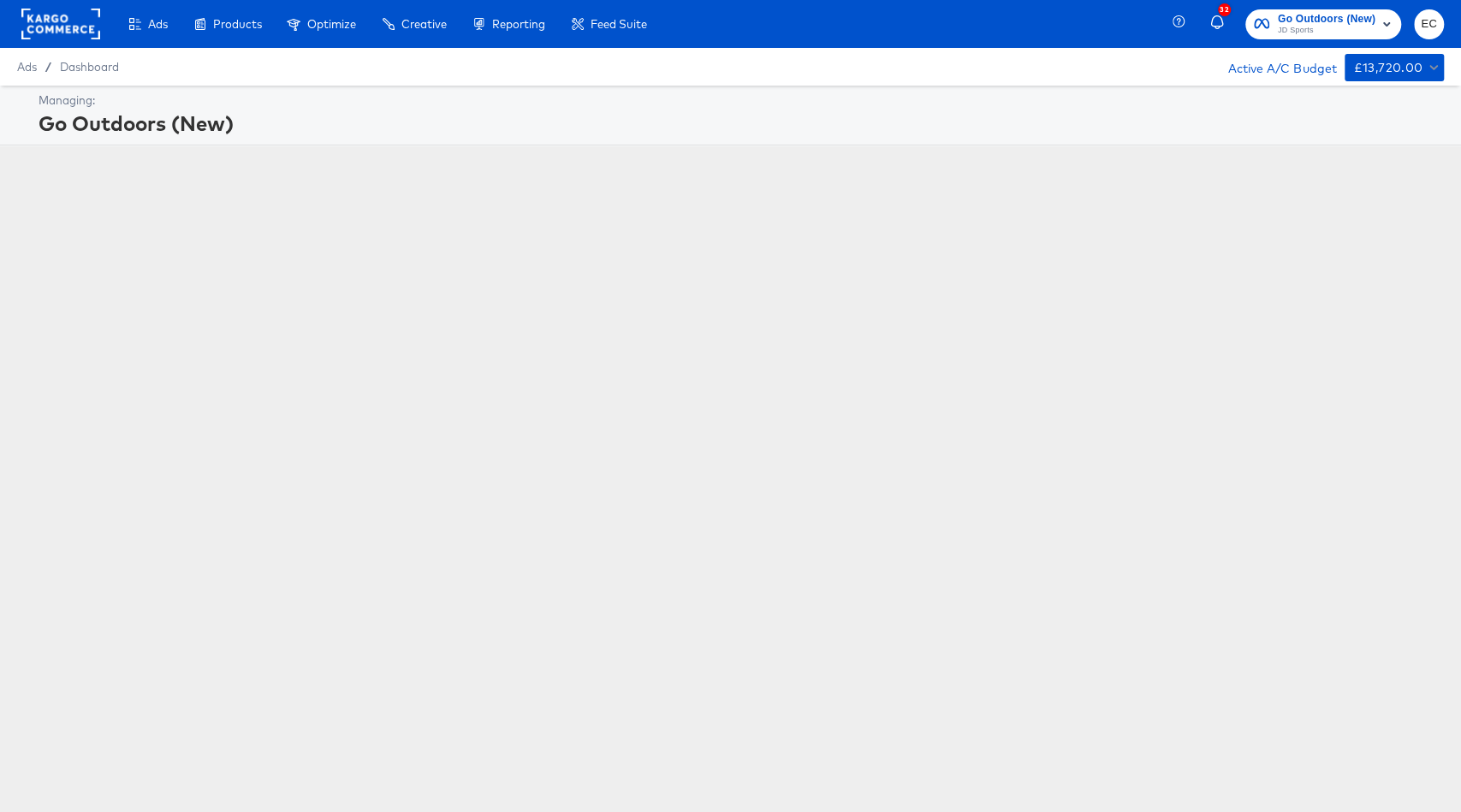 scroll, scrollTop: 0, scrollLeft: 0, axis: both 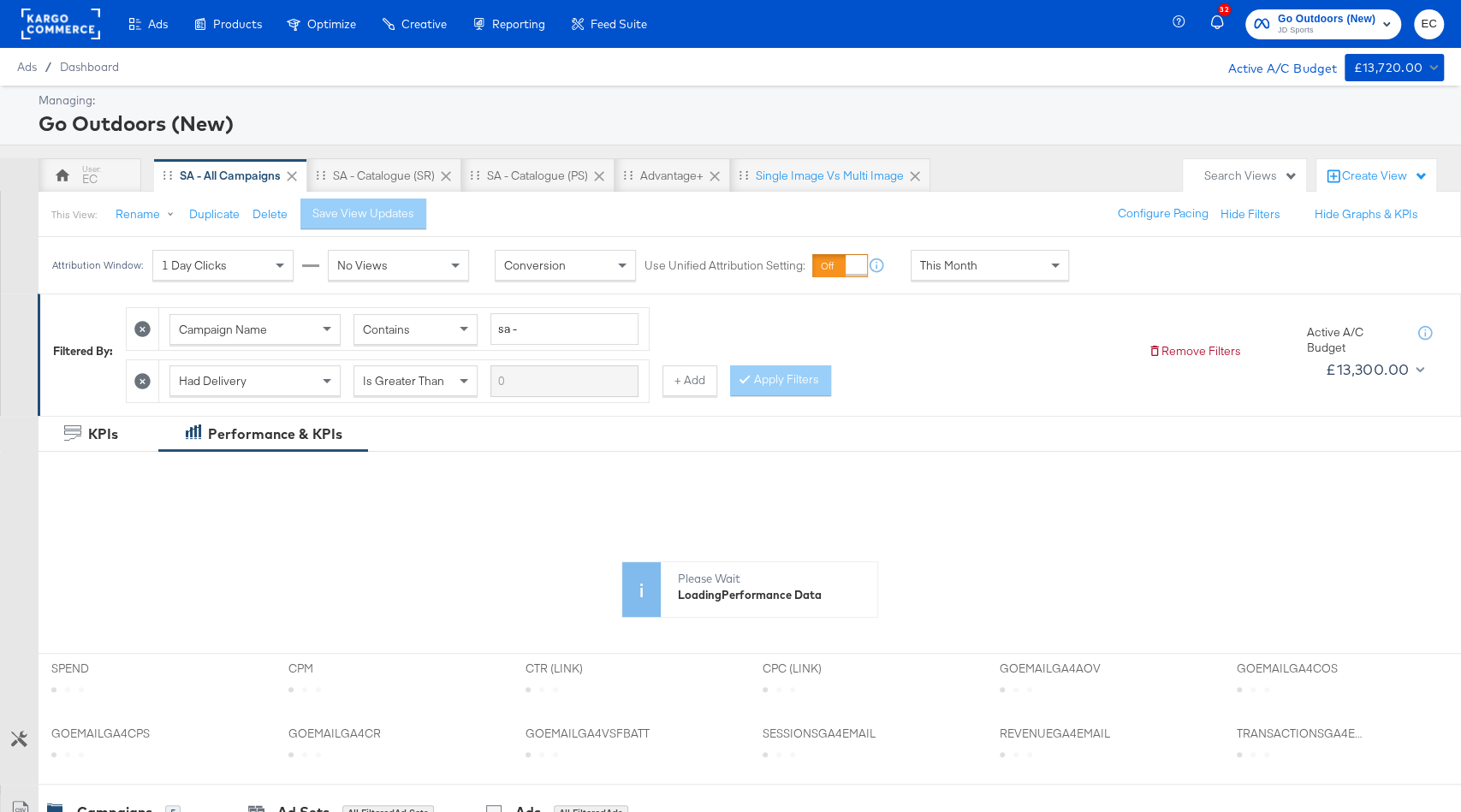 click 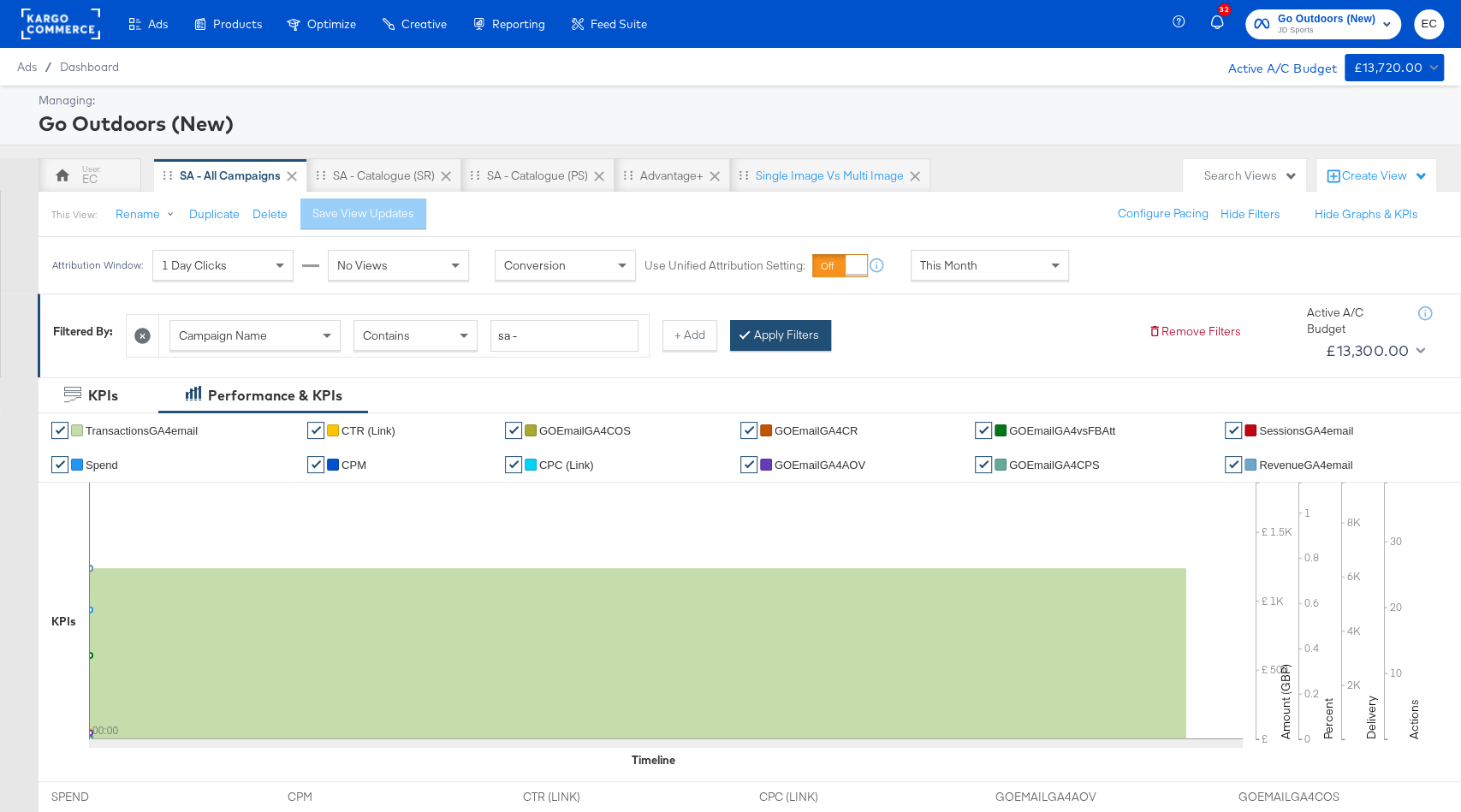 click on "Apply Filters" at bounding box center (781, 335) 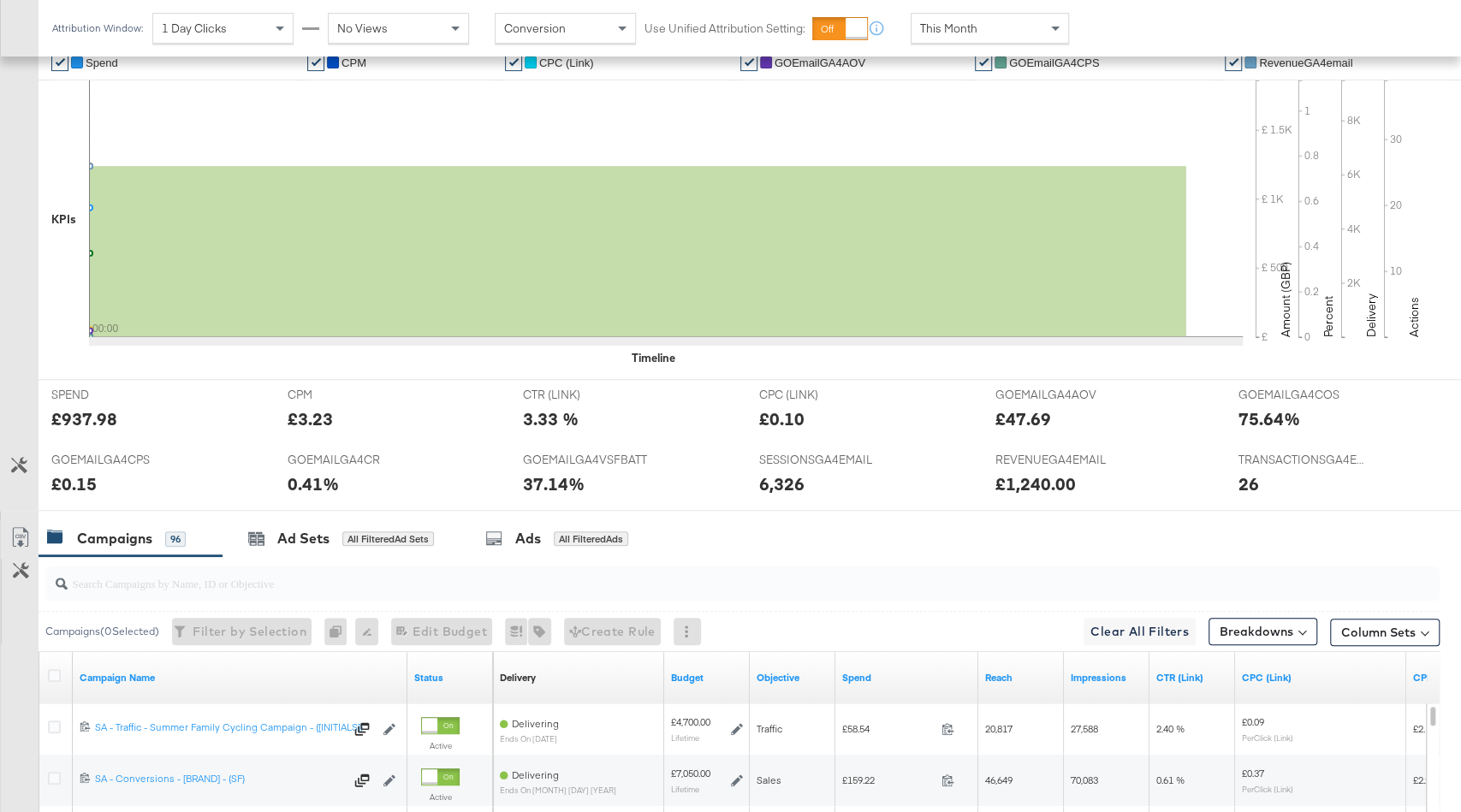 scroll, scrollTop: 826, scrollLeft: 0, axis: vertical 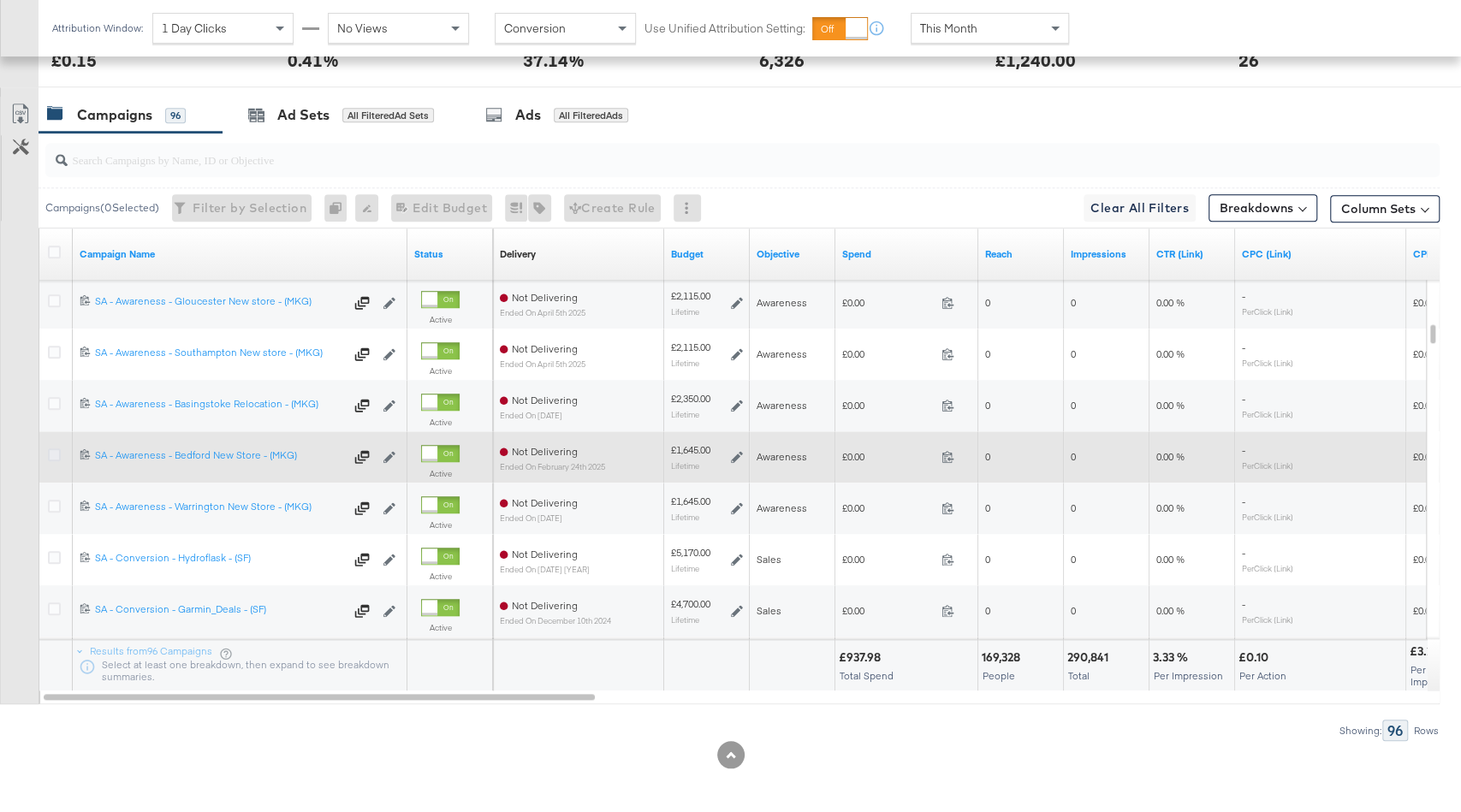 click at bounding box center (54, 454) 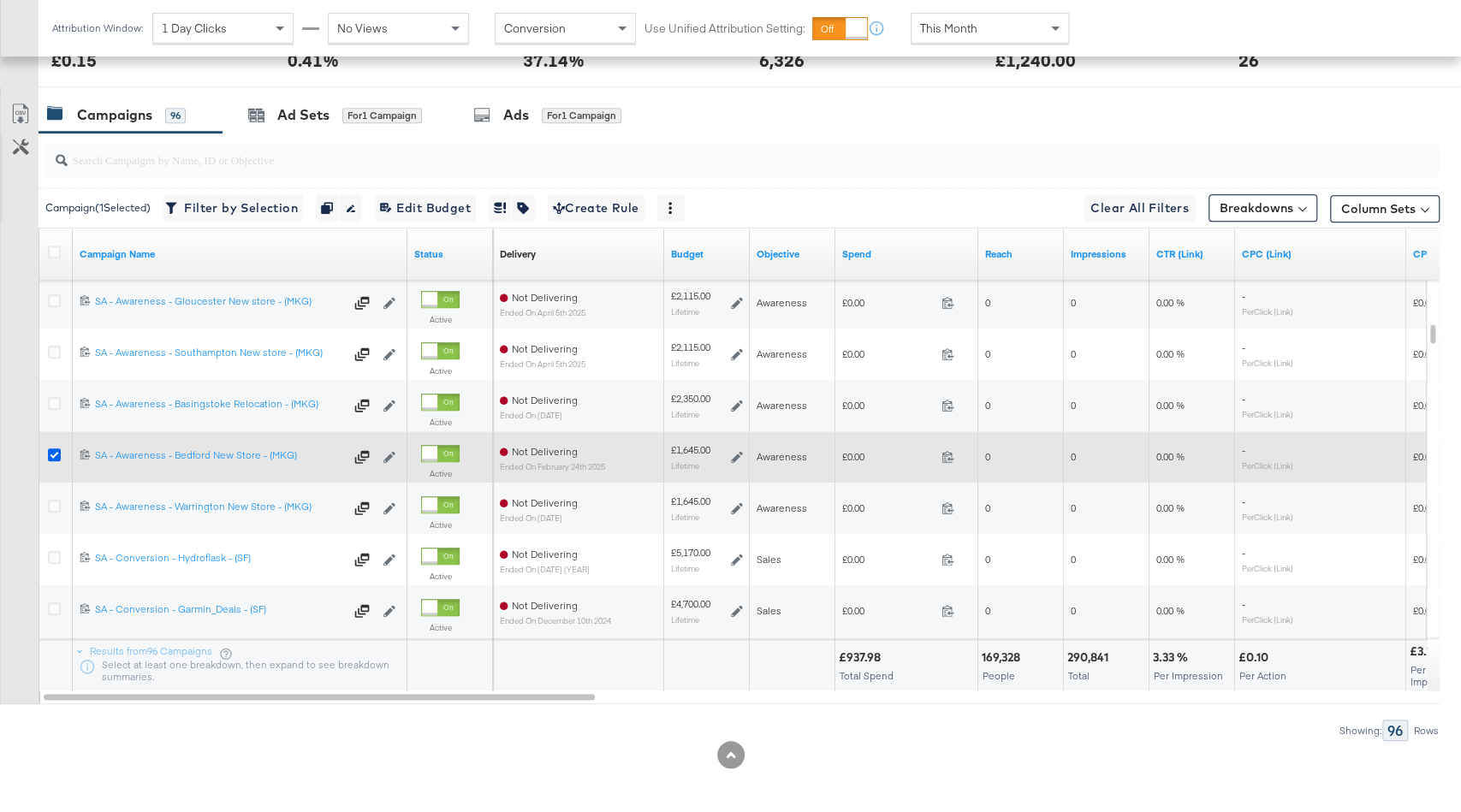 click at bounding box center (54, 454) 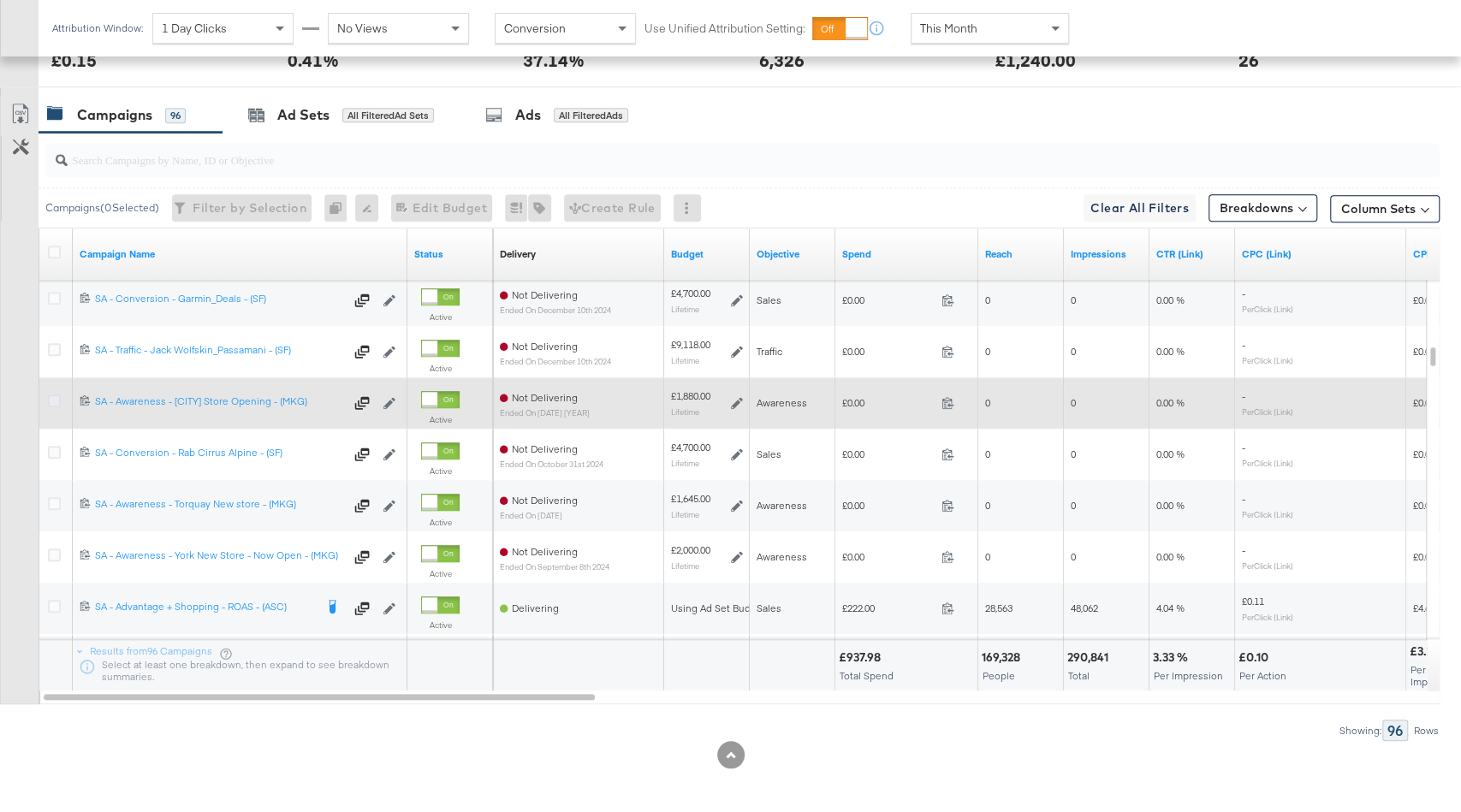 click at bounding box center (54, 400) 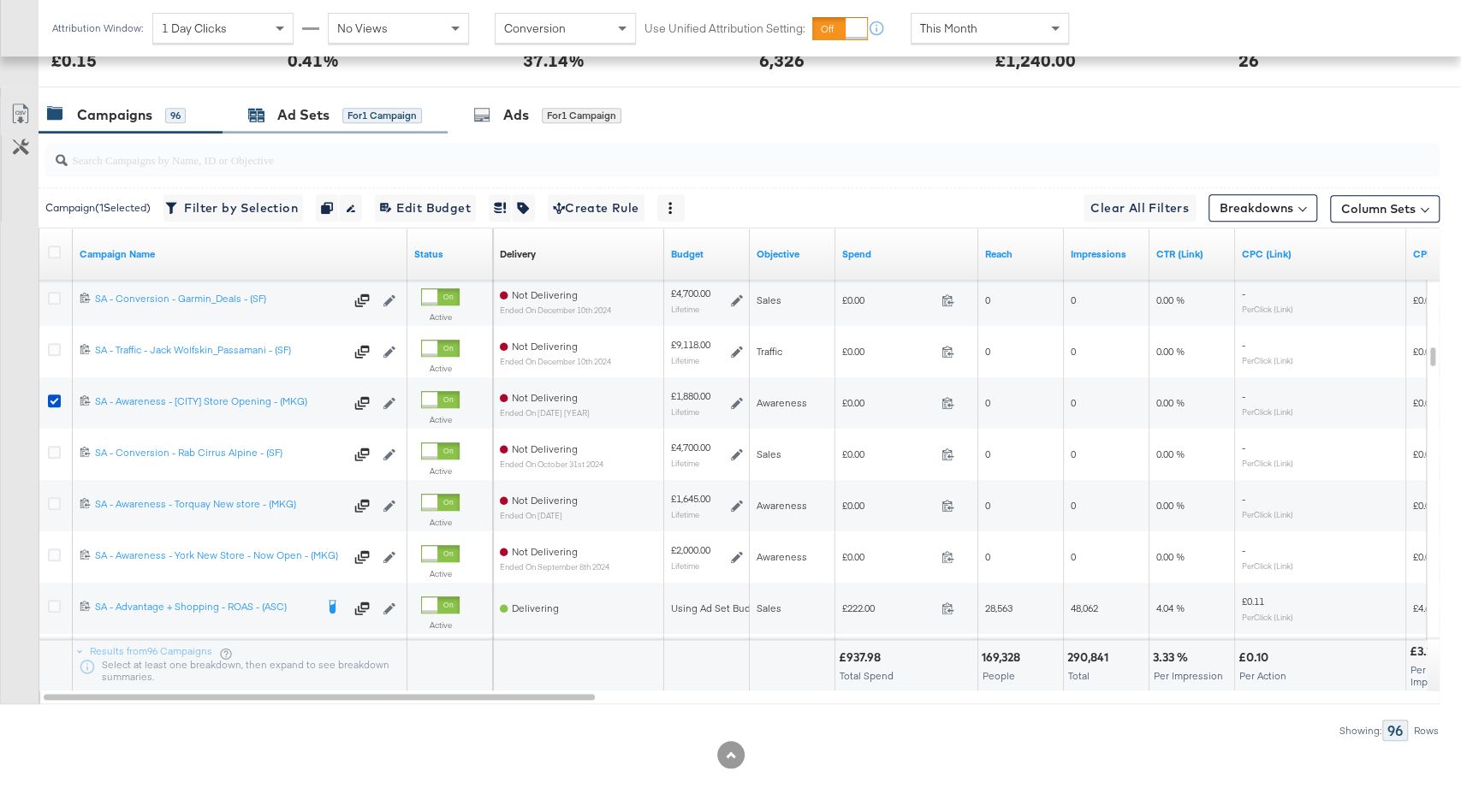 click on "for  1   Campaign" at bounding box center [382, 116] 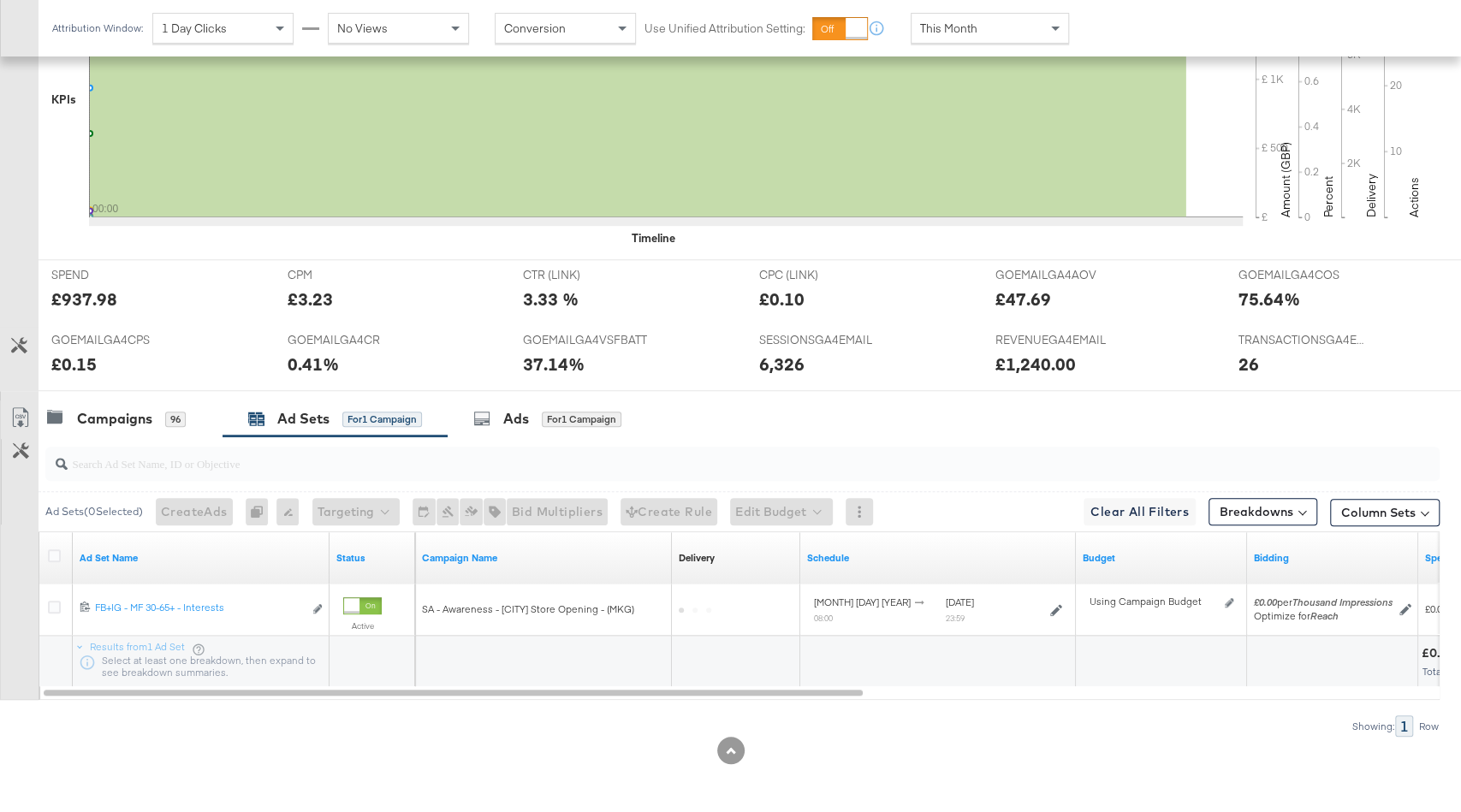 scroll, scrollTop: 518, scrollLeft: 0, axis: vertical 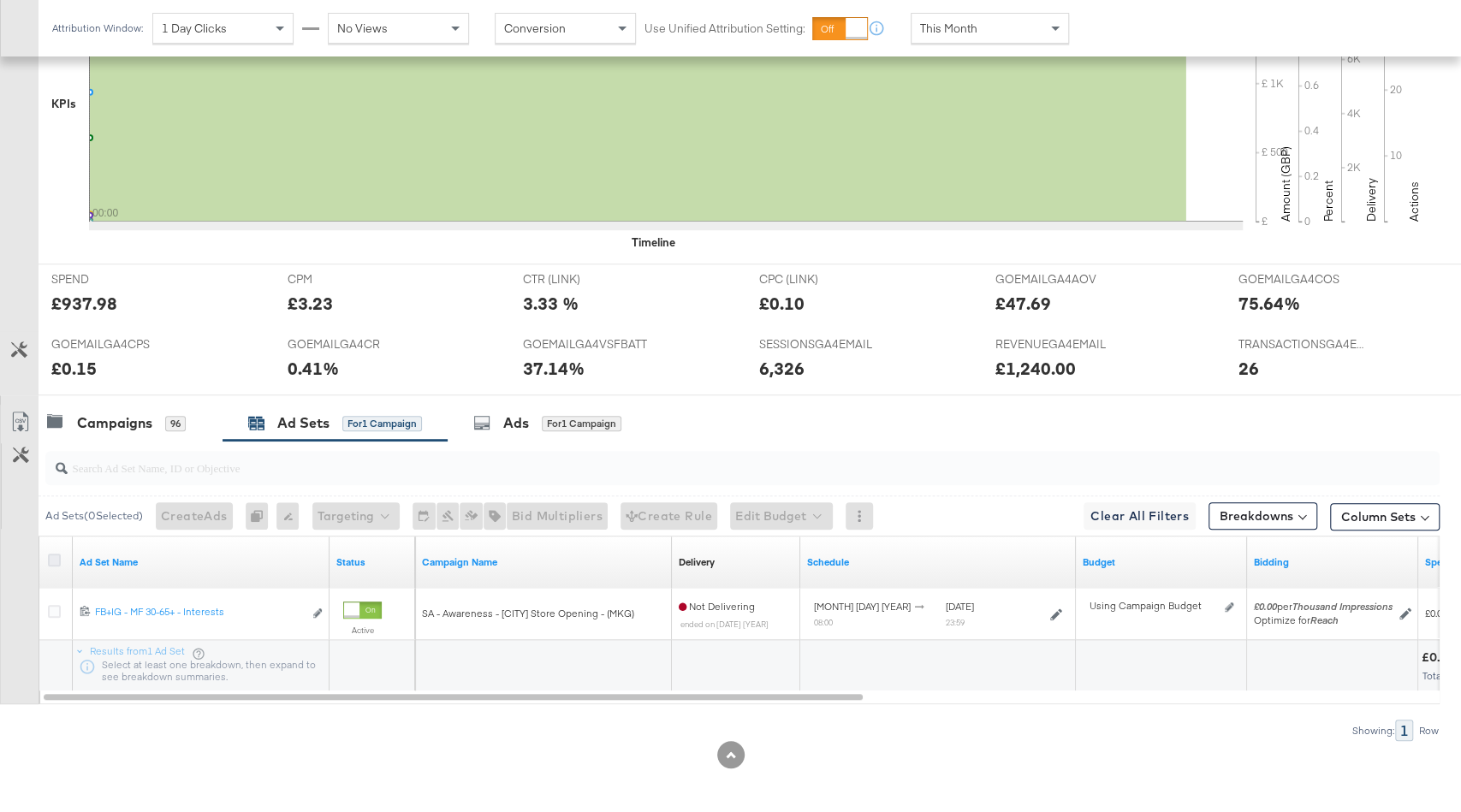 click at bounding box center [54, 560] 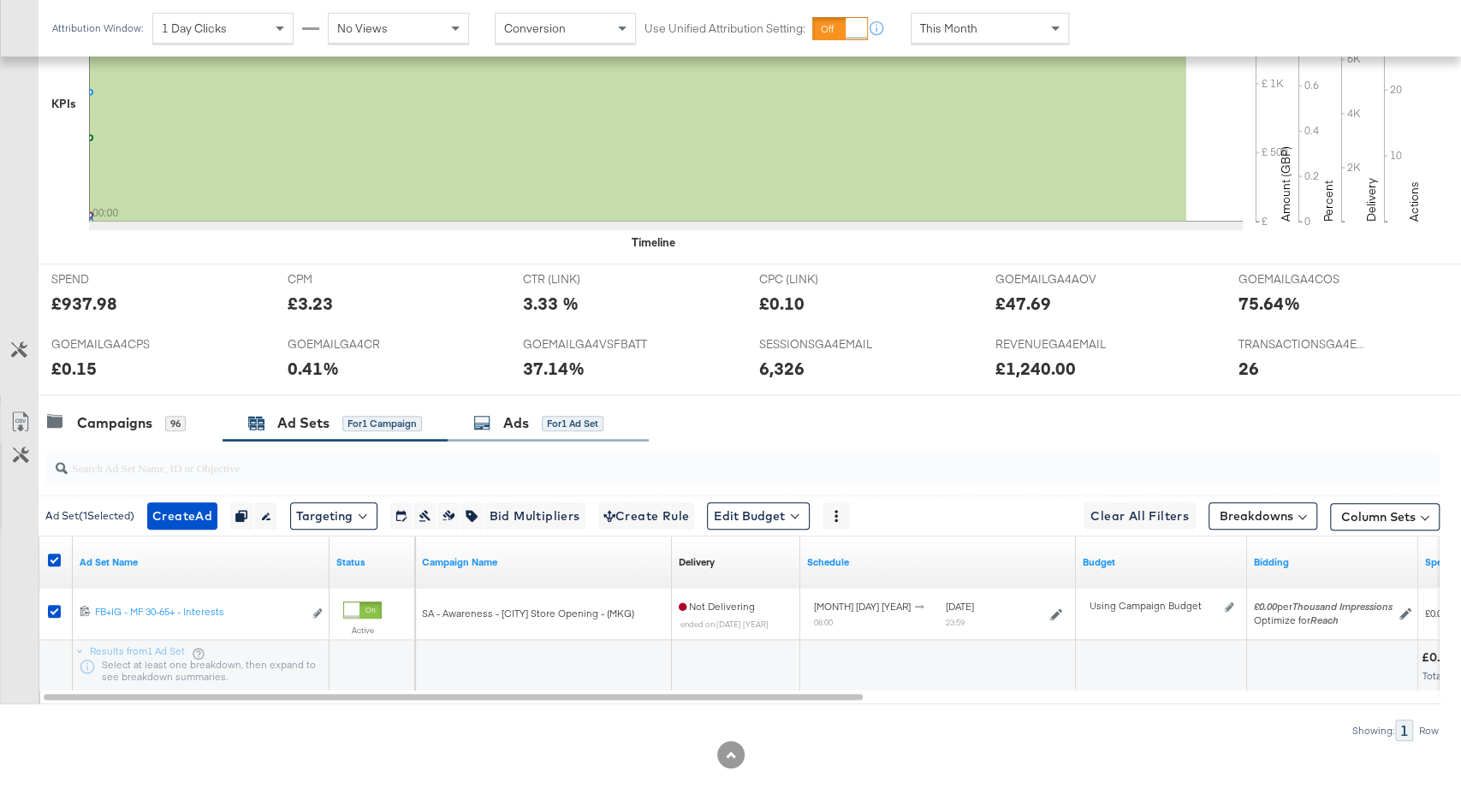 click on "Ads for  1   Ad Set" at bounding box center (548, 423) 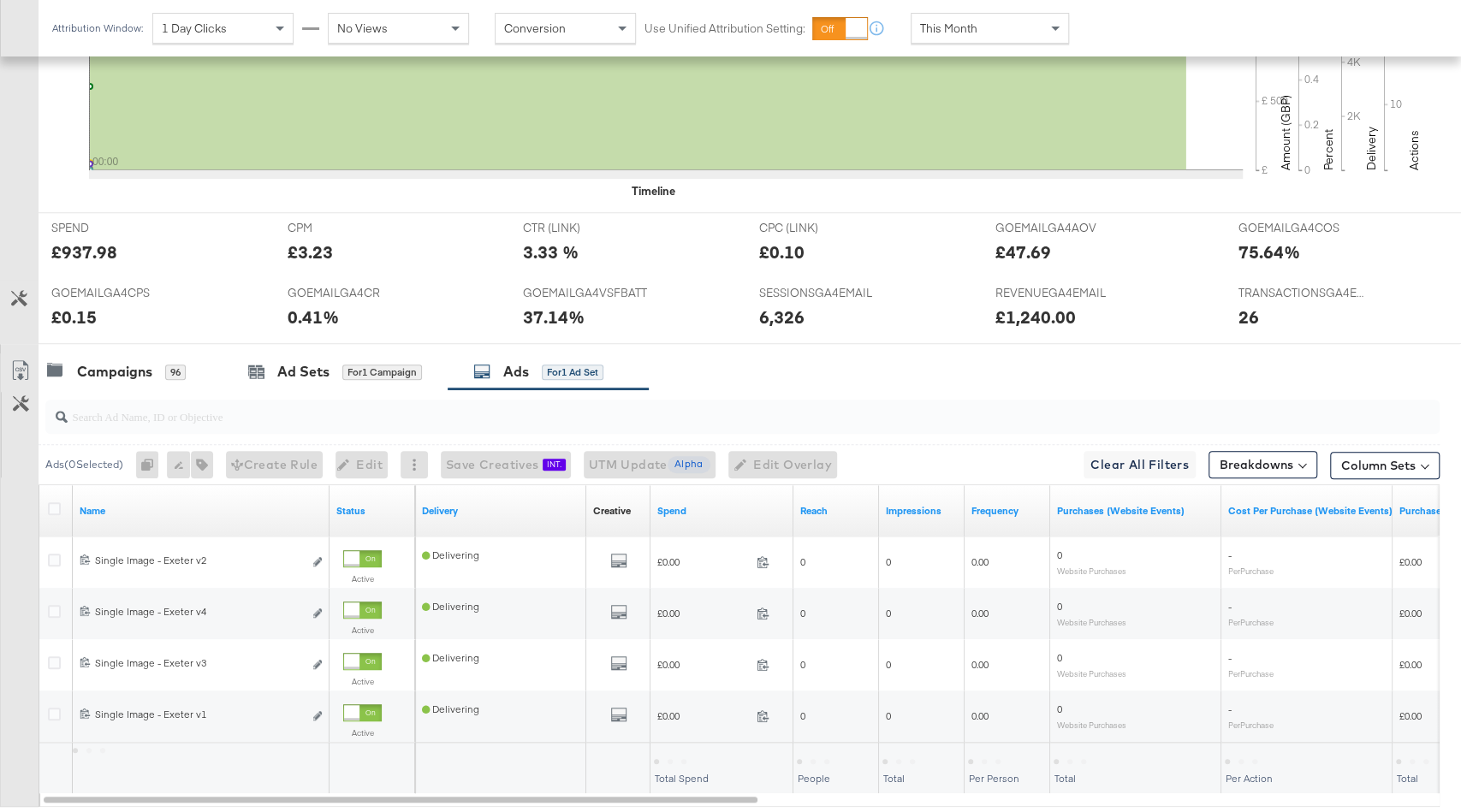 scroll, scrollTop: 672, scrollLeft: 0, axis: vertical 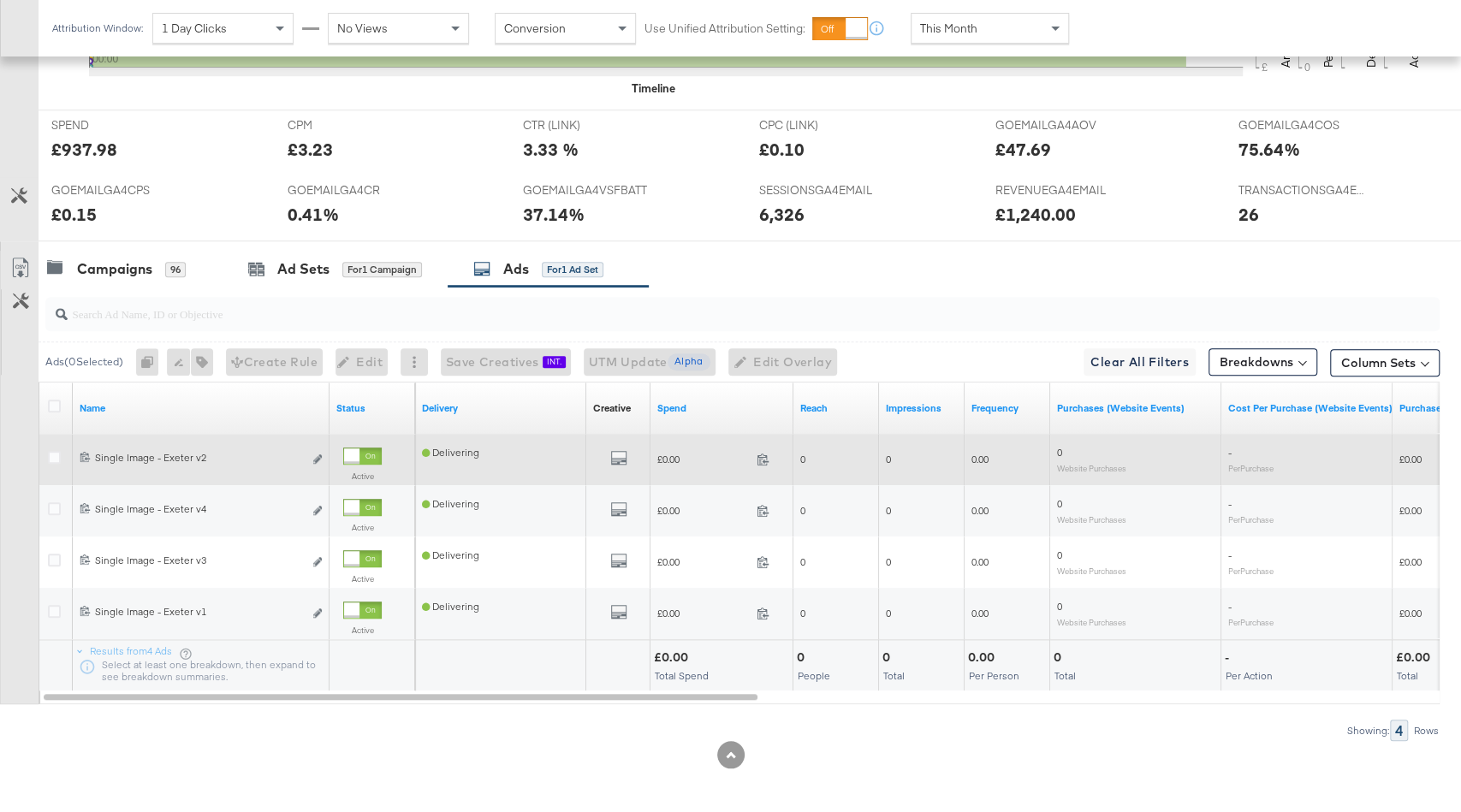 click on "120212562369860632 Single Image - Exeter v2 Single Image - Exeter v2   Edit ad" at bounding box center [201, 459] 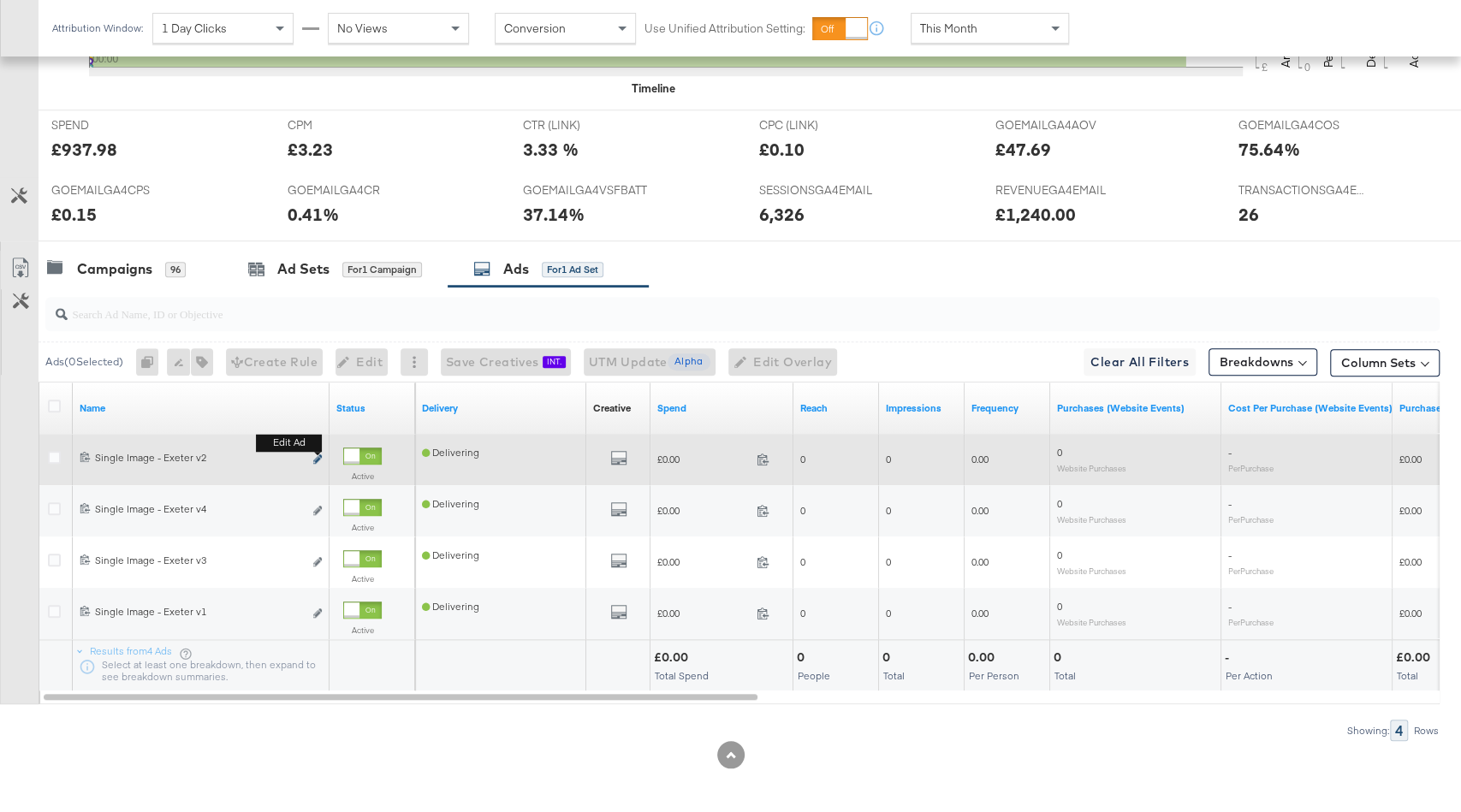 click at bounding box center [318, 459] 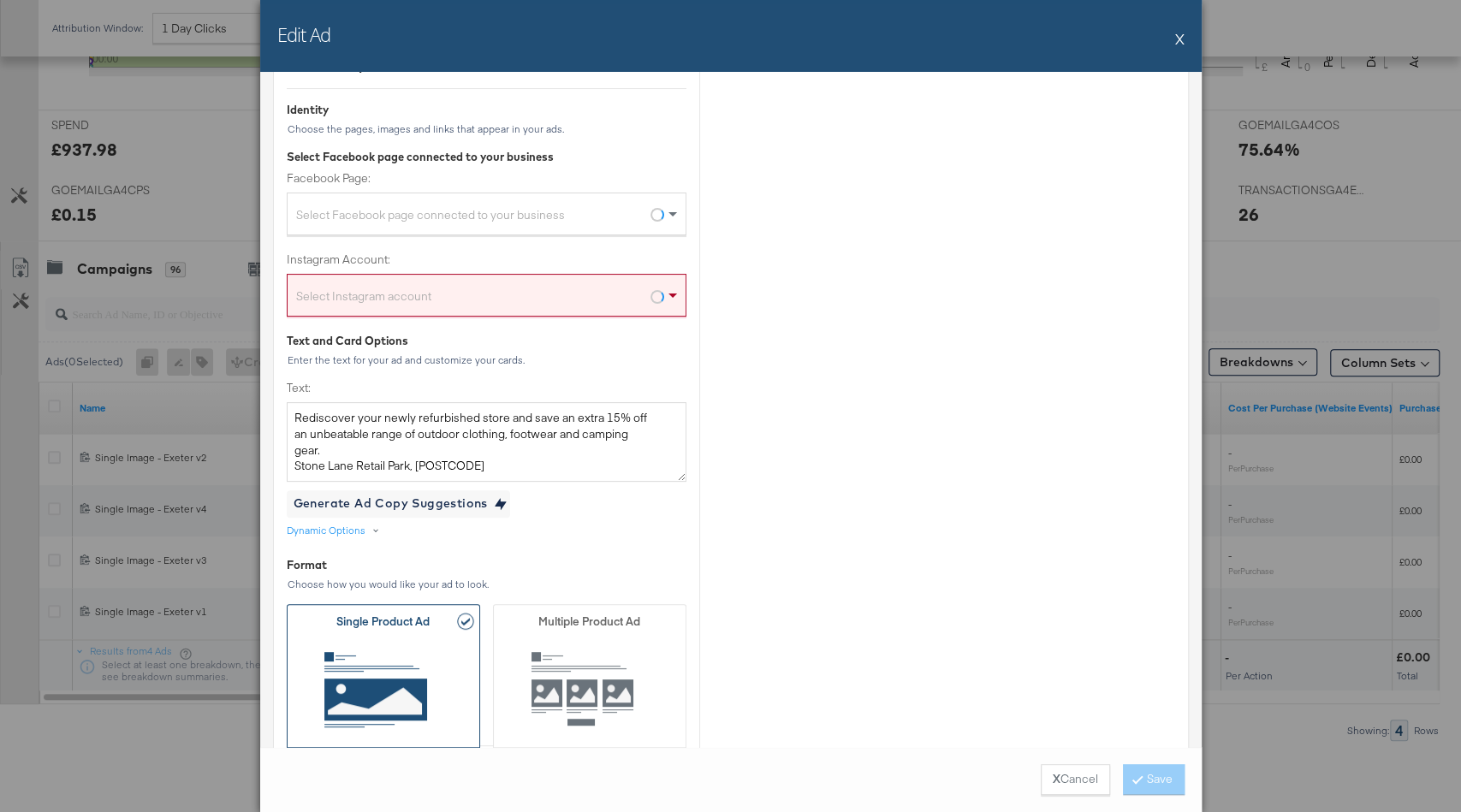 scroll, scrollTop: 197, scrollLeft: 0, axis: vertical 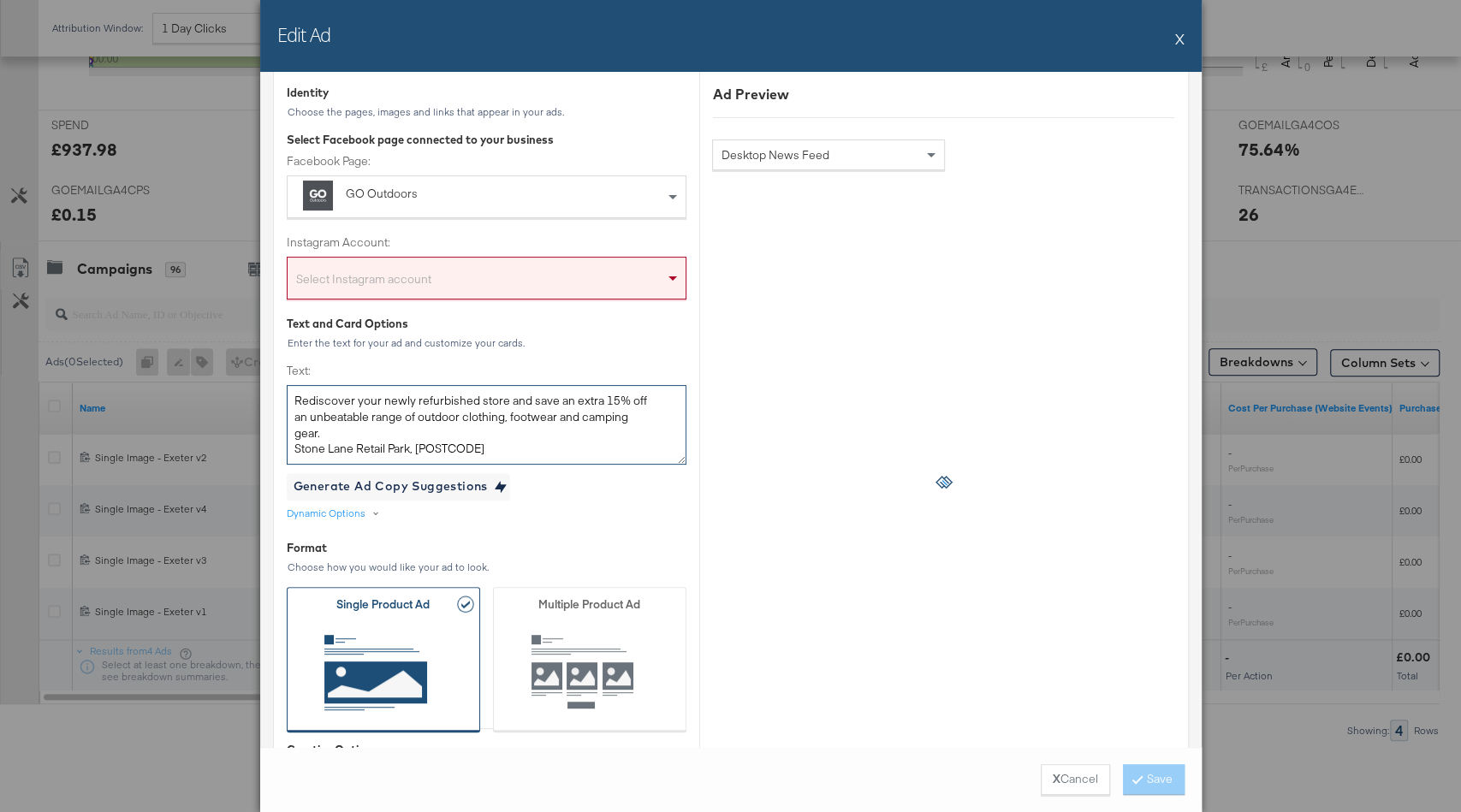 drag, startPoint x: 328, startPoint y: 426, endPoint x: 267, endPoint y: 410, distance: 63.0635 